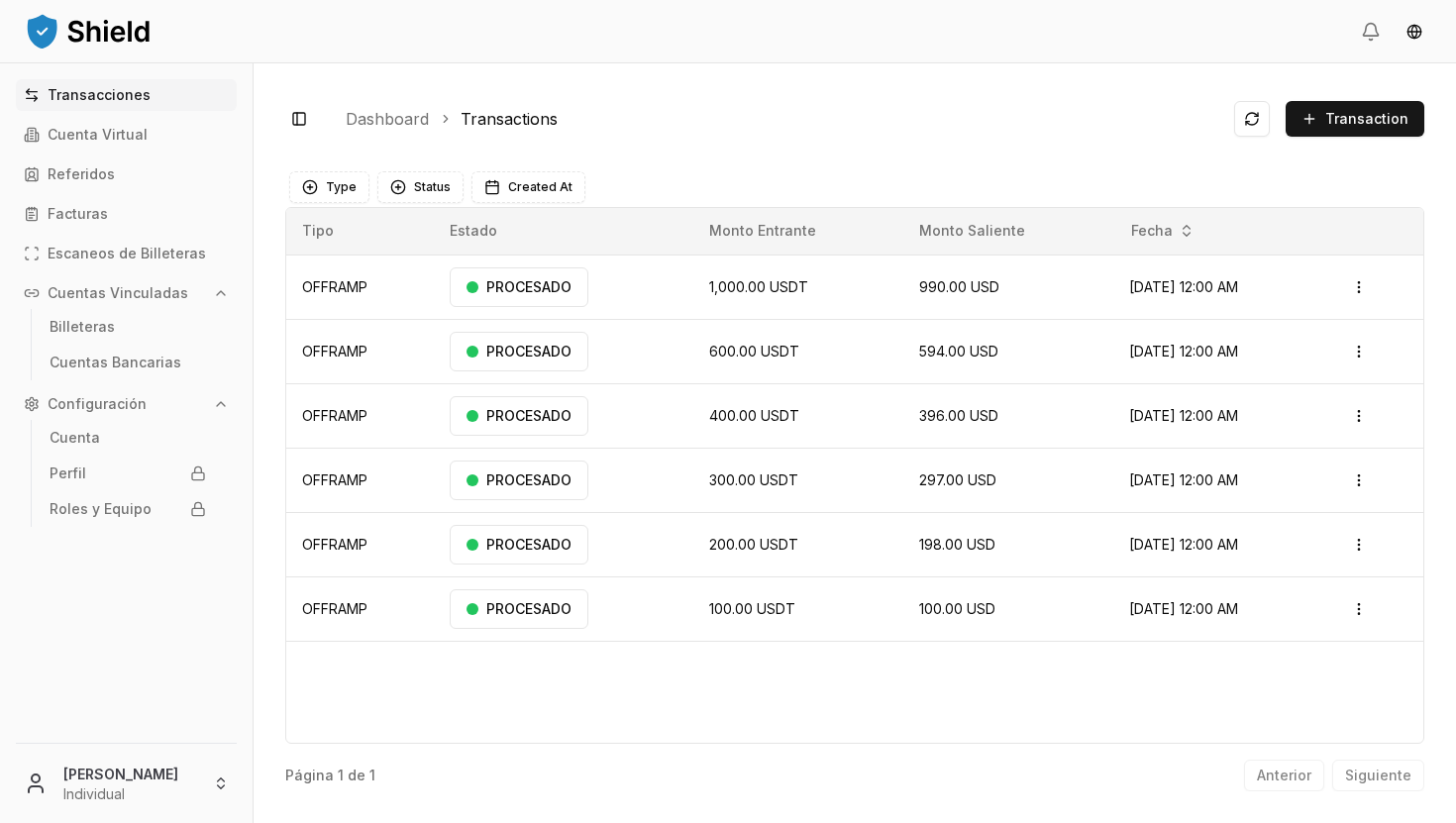 scroll, scrollTop: 0, scrollLeft: 0, axis: both 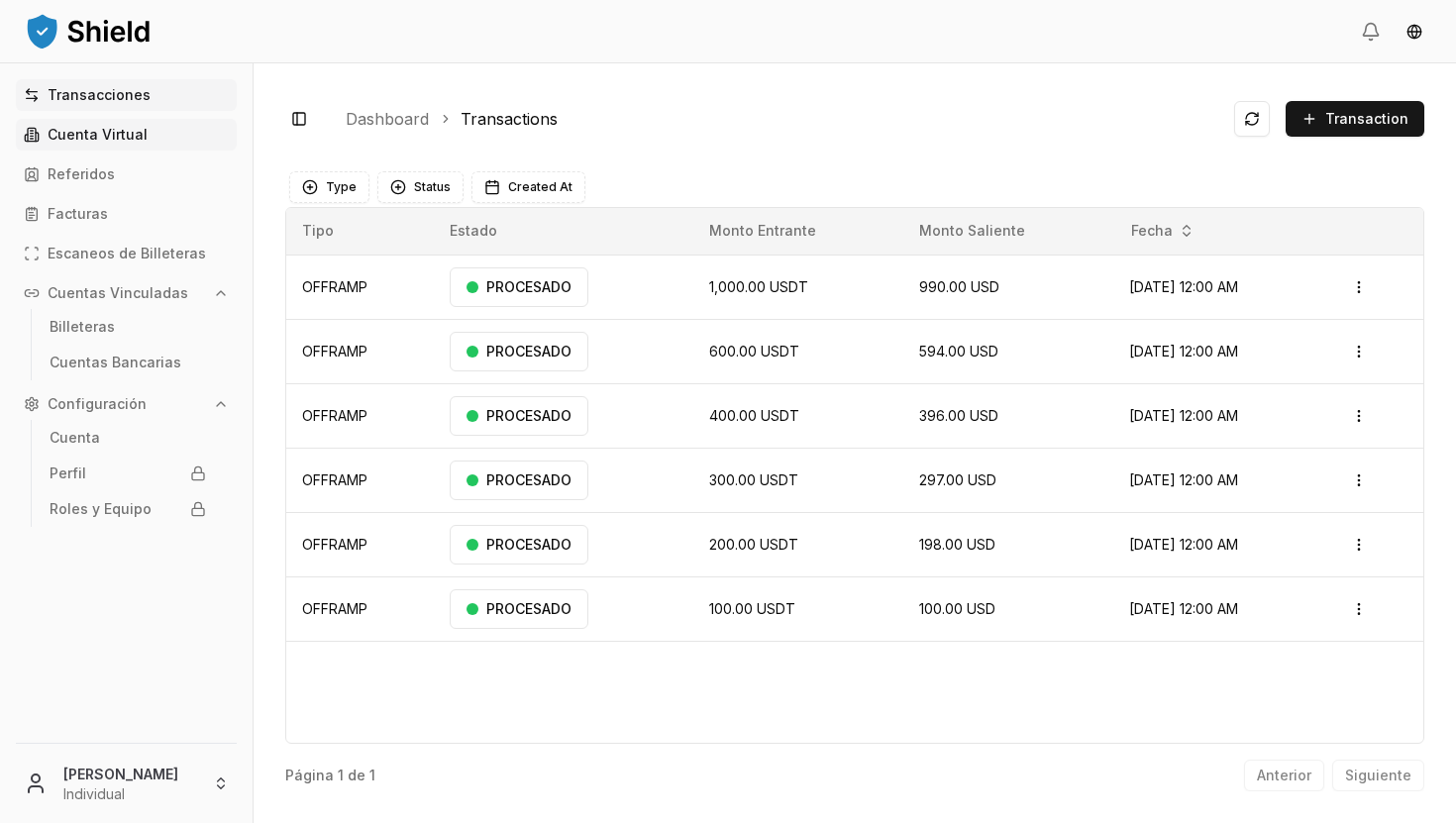 click on "Cuenta Virtual" at bounding box center [97, 135] 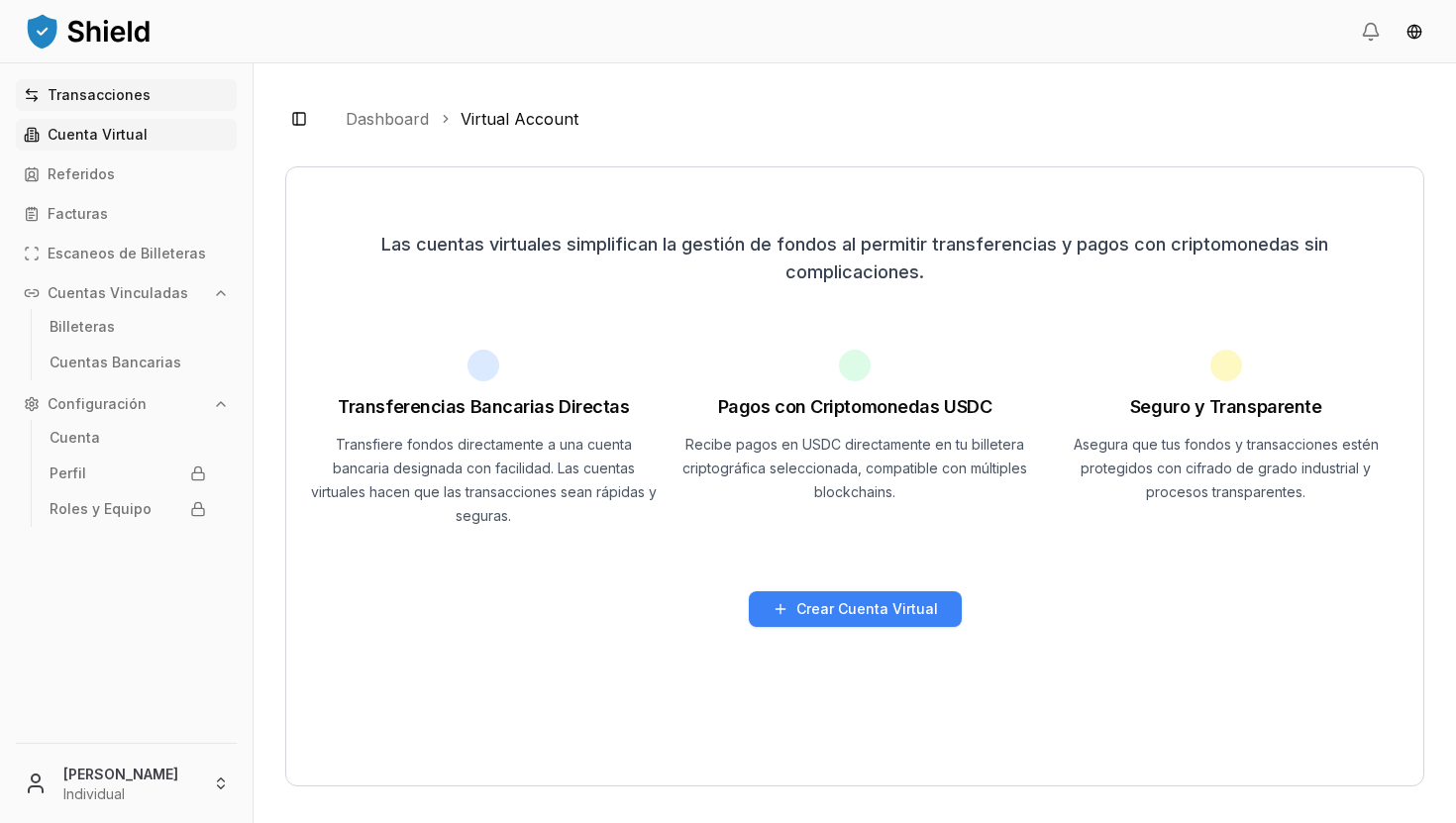 click on "Transacciones" at bounding box center (99, 95) 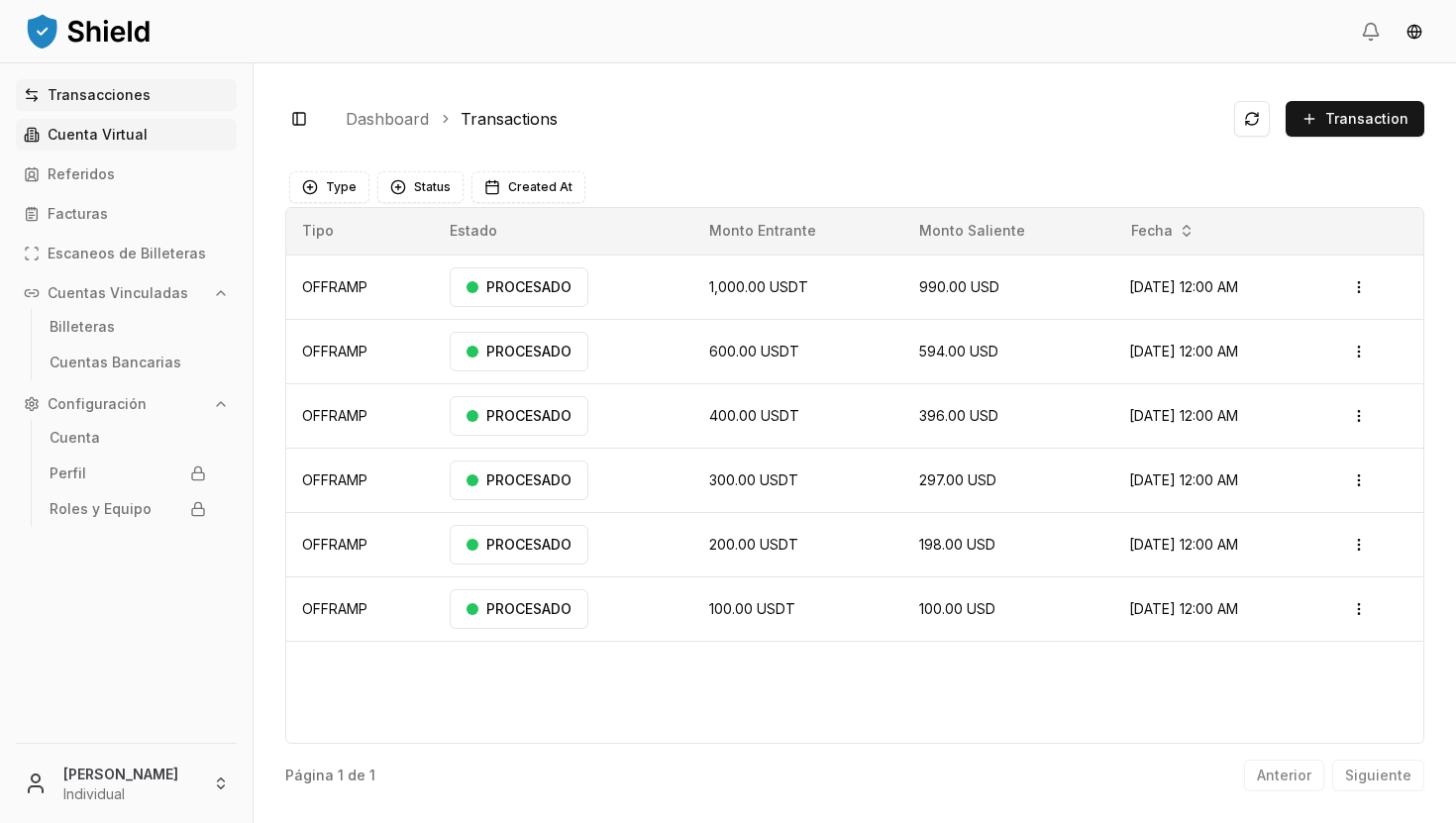 click on "Cuenta Virtual" at bounding box center (126, 135) 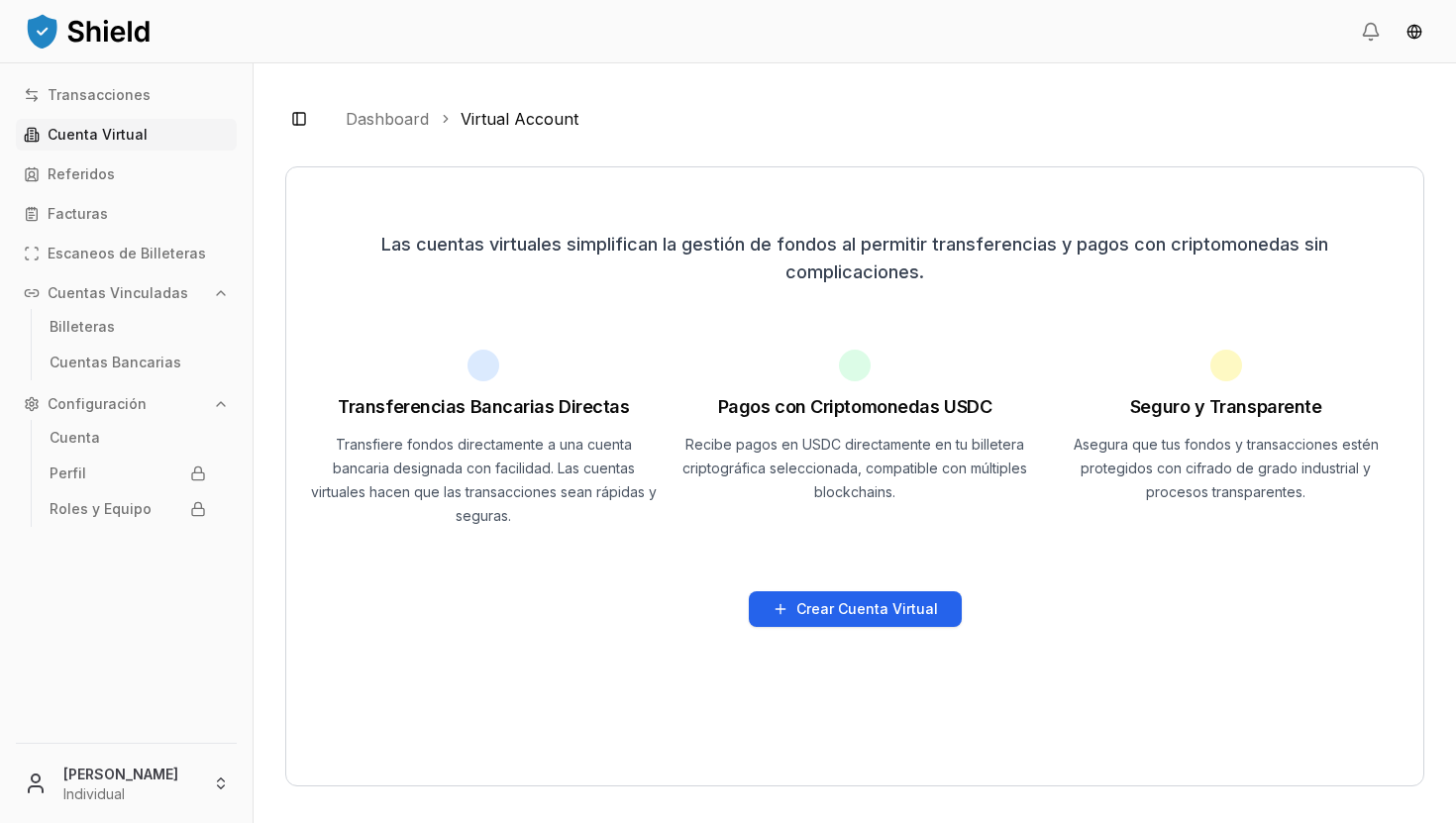 click on "Crear Cuenta Virtual" at bounding box center [867, 609] 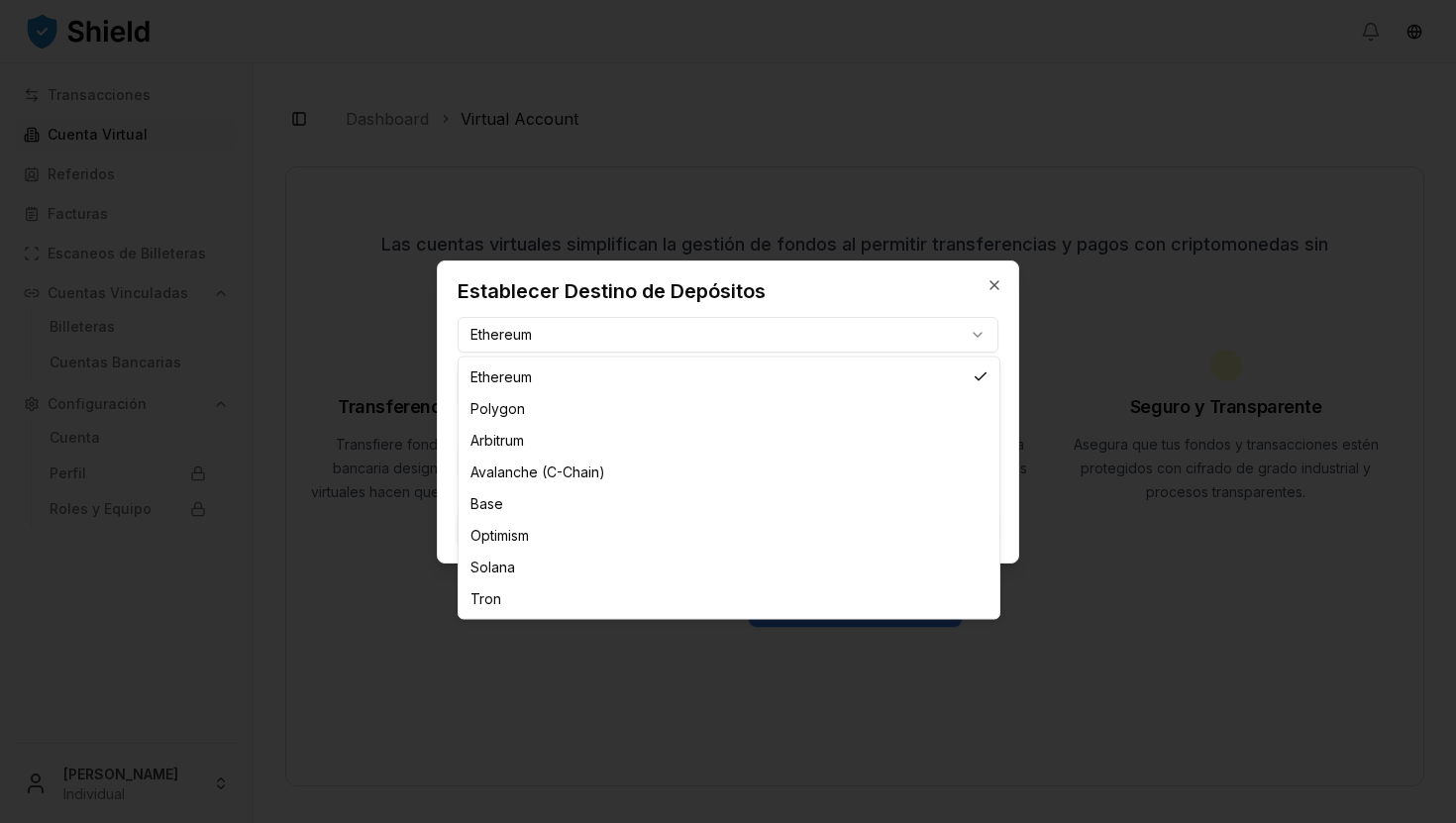 click on "**********" at bounding box center (728, 411) 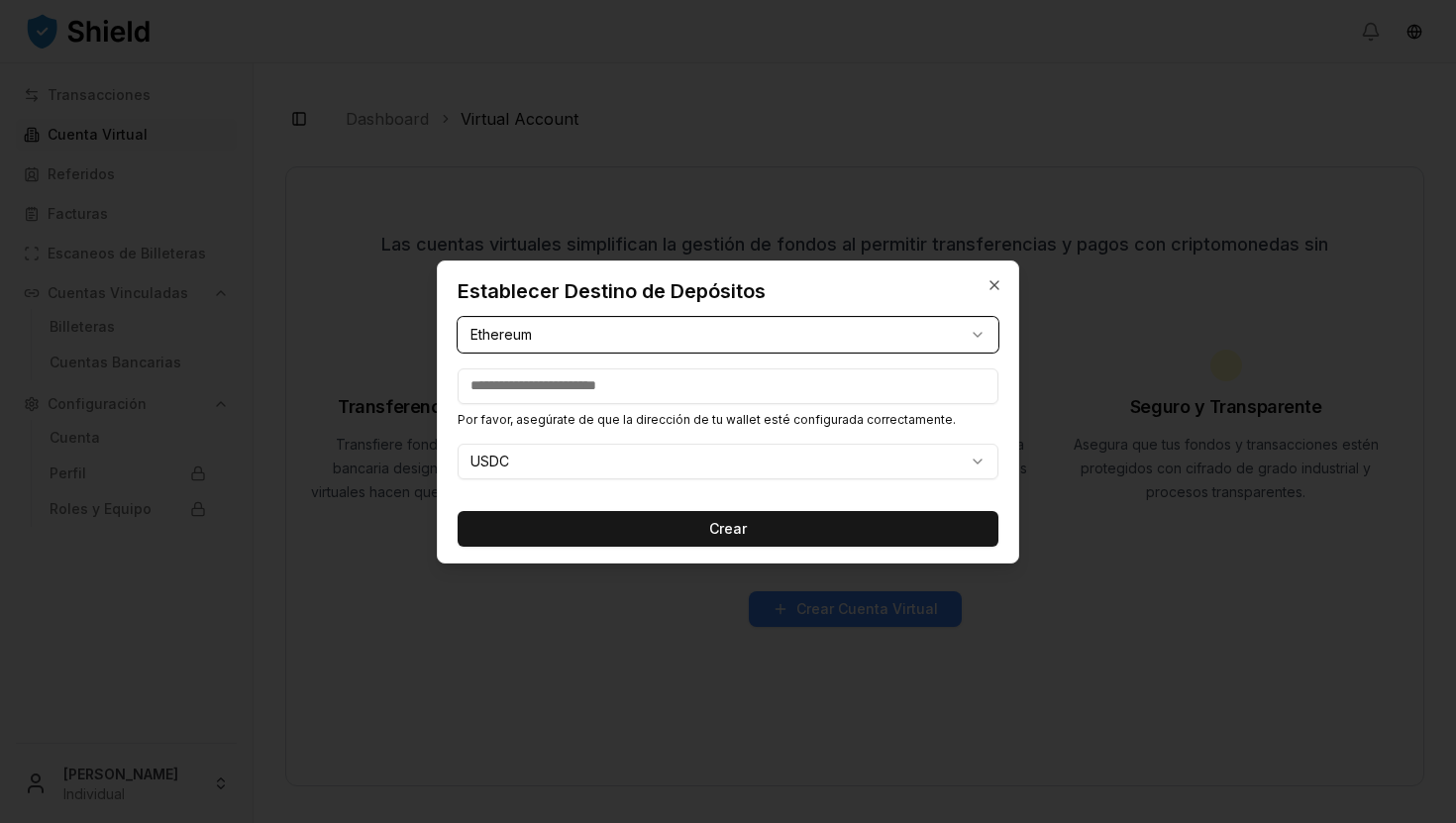 click on "**********" at bounding box center (728, 411) 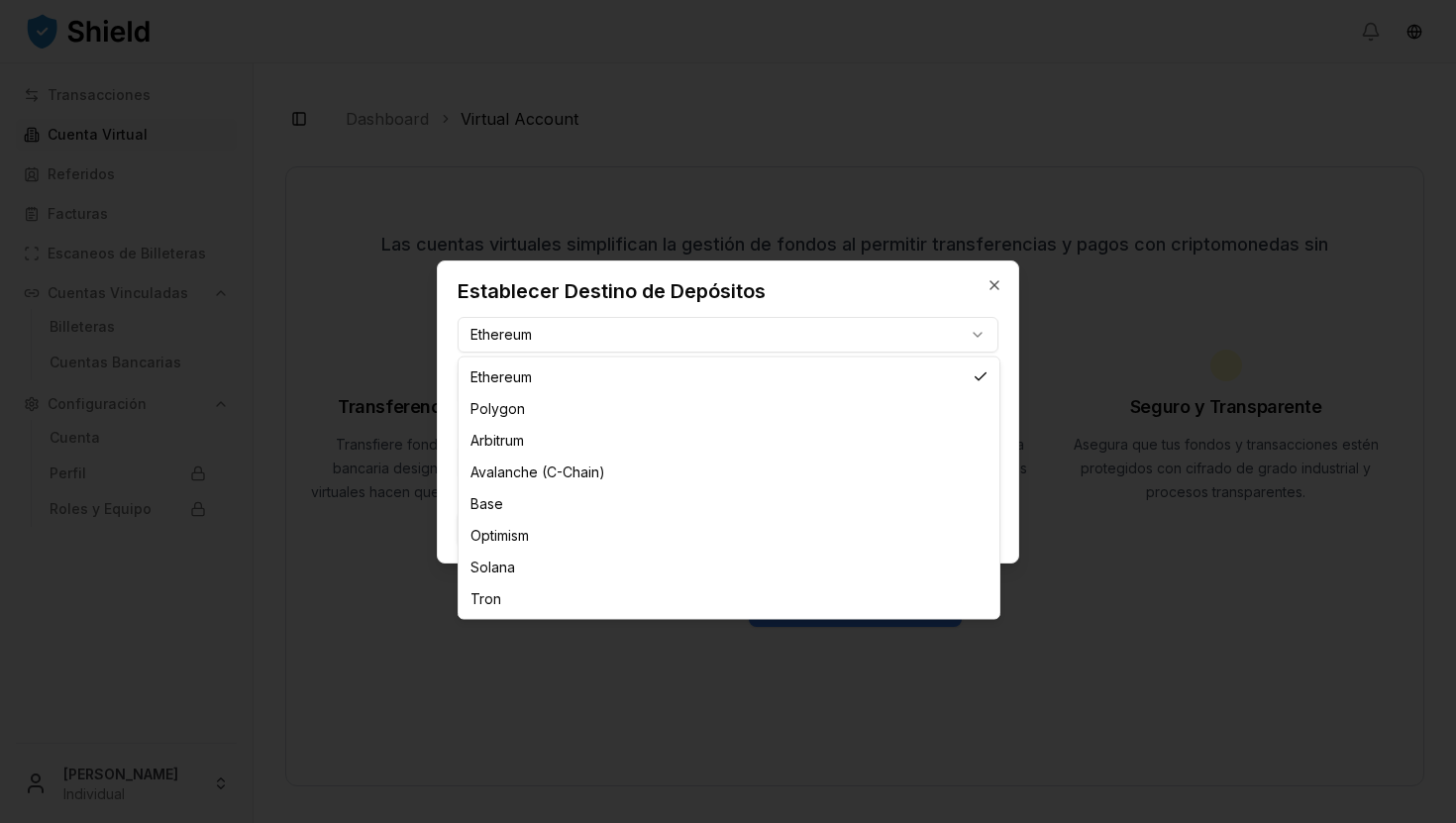 click on "**********" at bounding box center [728, 411] 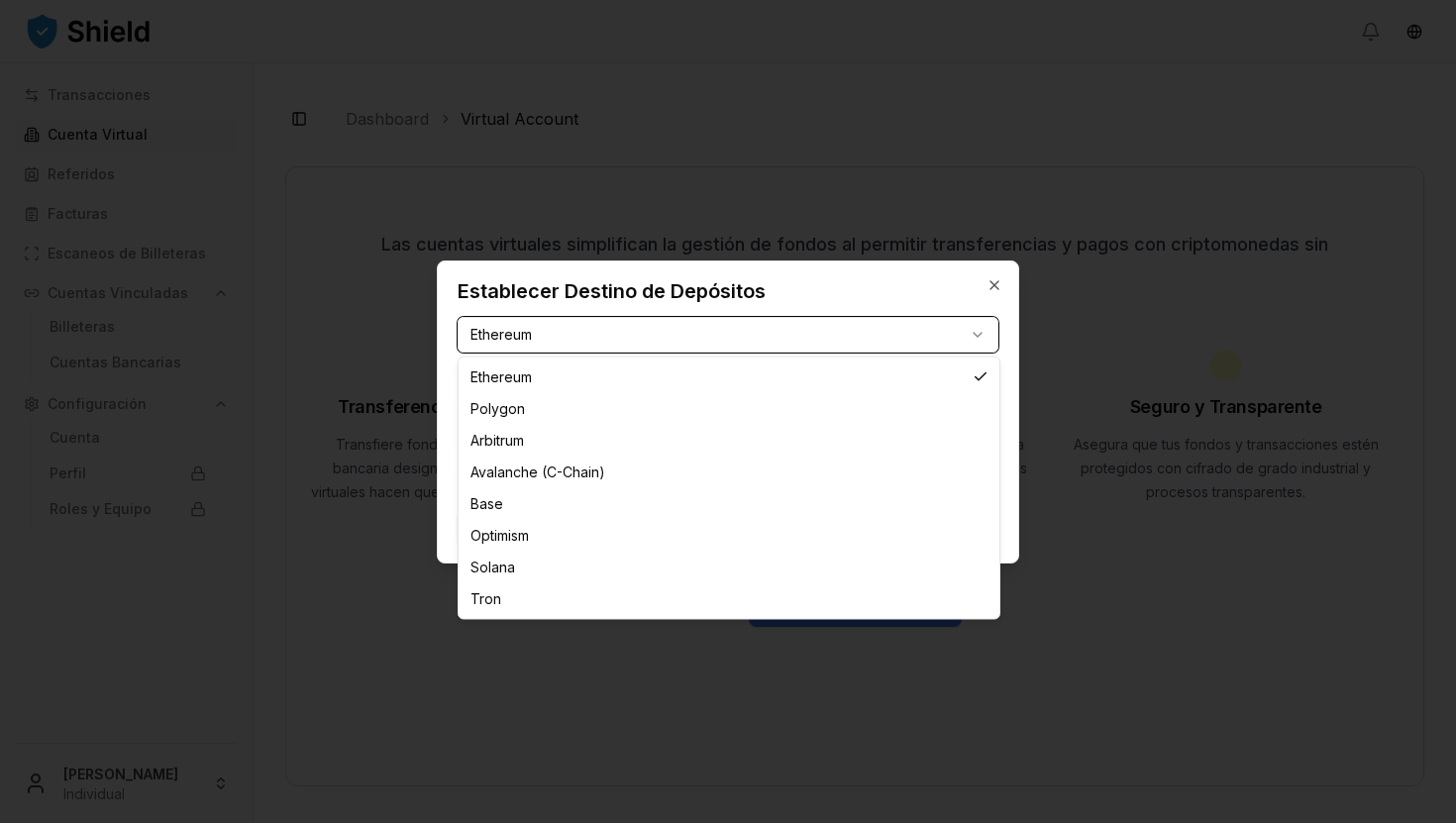 click on "**********" at bounding box center (728, 411) 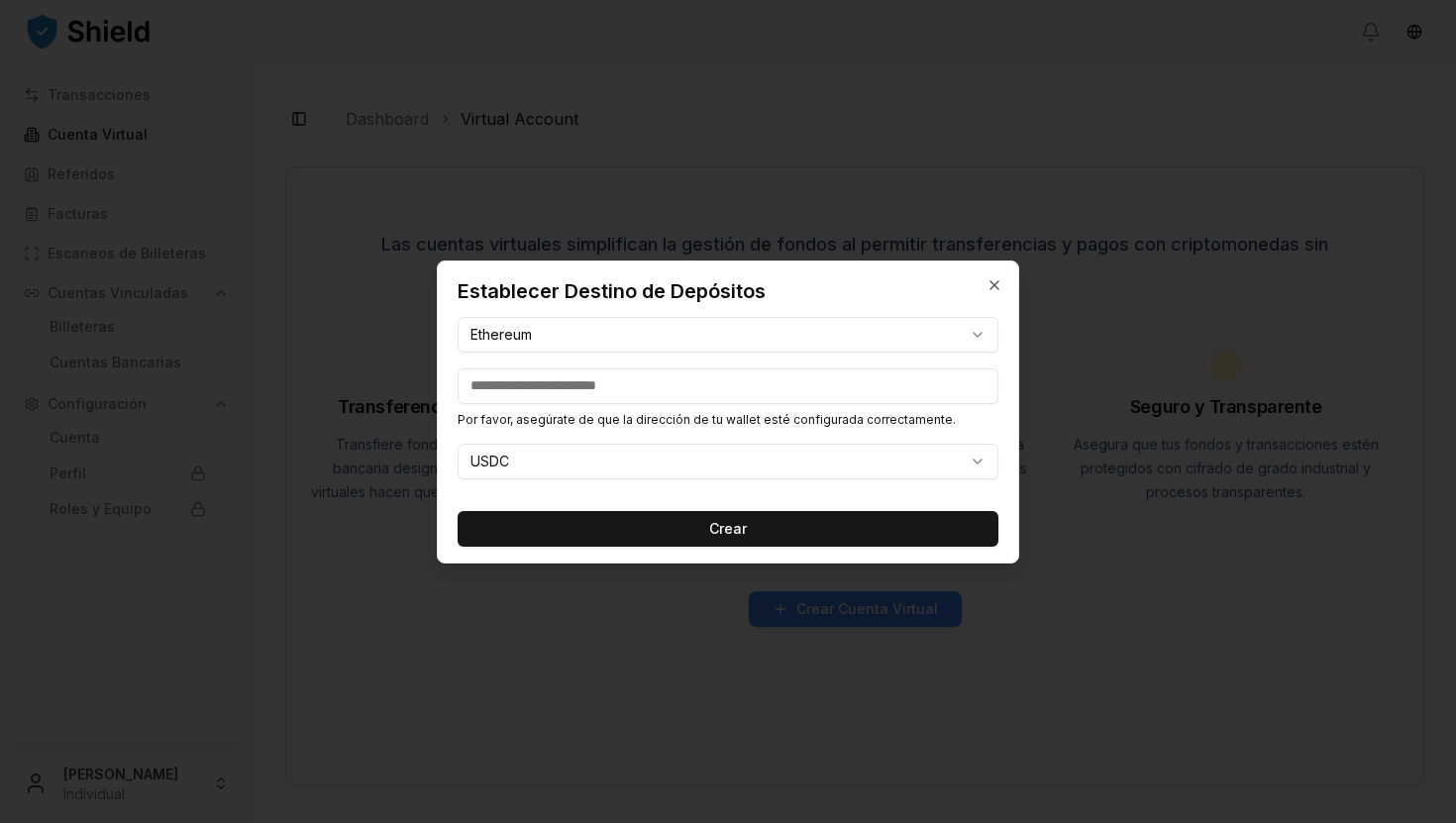 click on "**********" at bounding box center (728, 411) 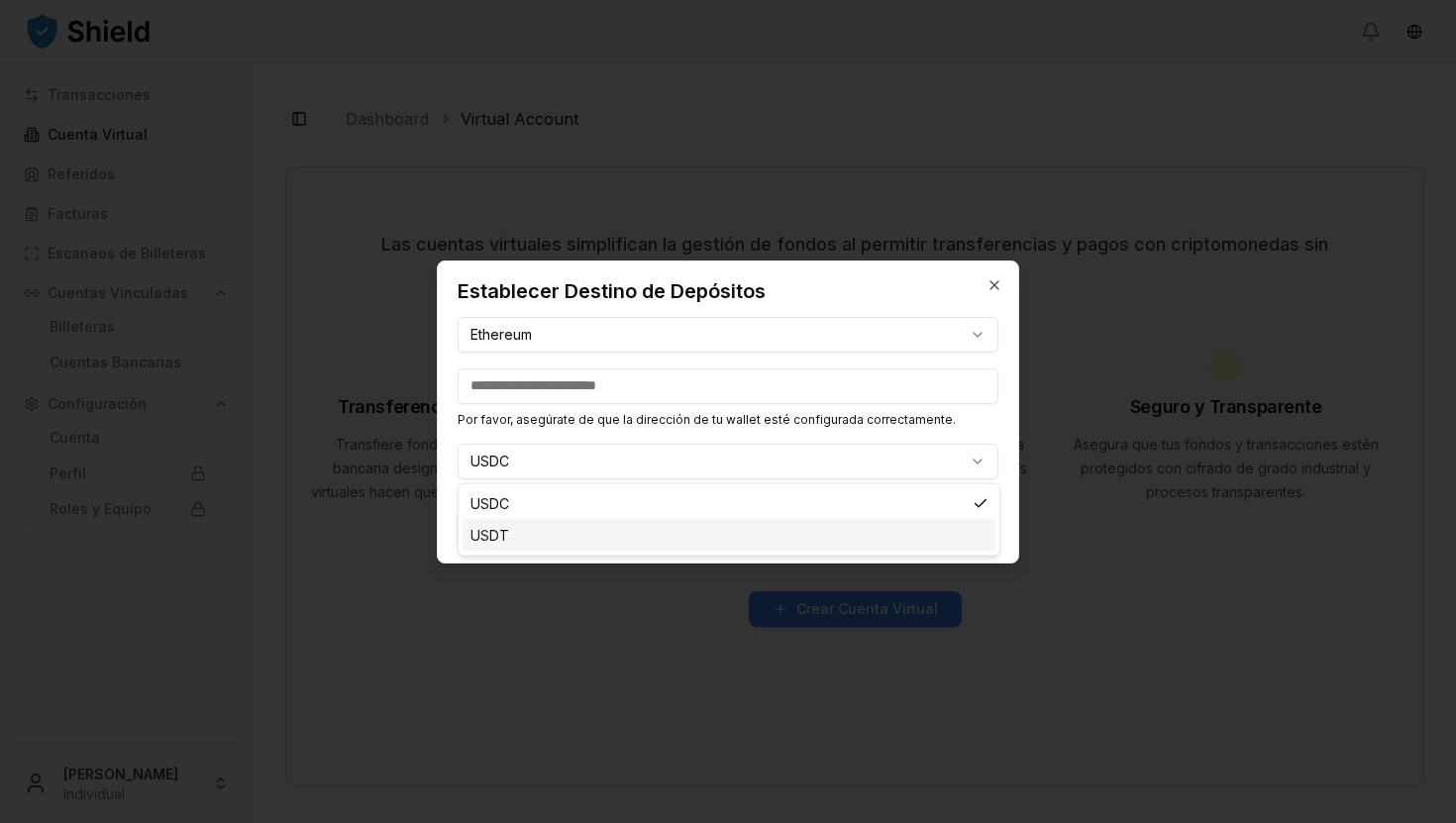 select on "****" 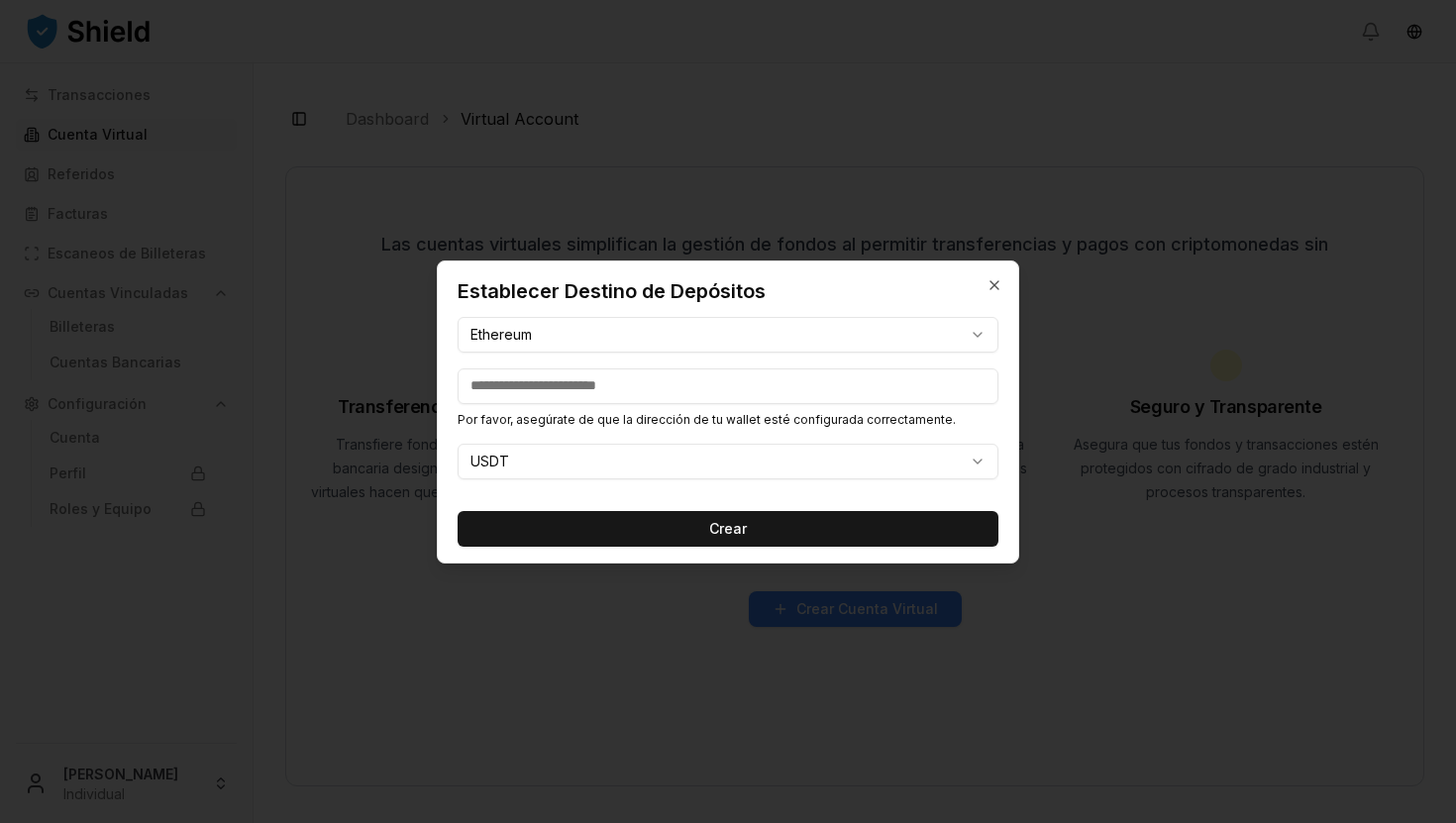 click at bounding box center (728, 386) 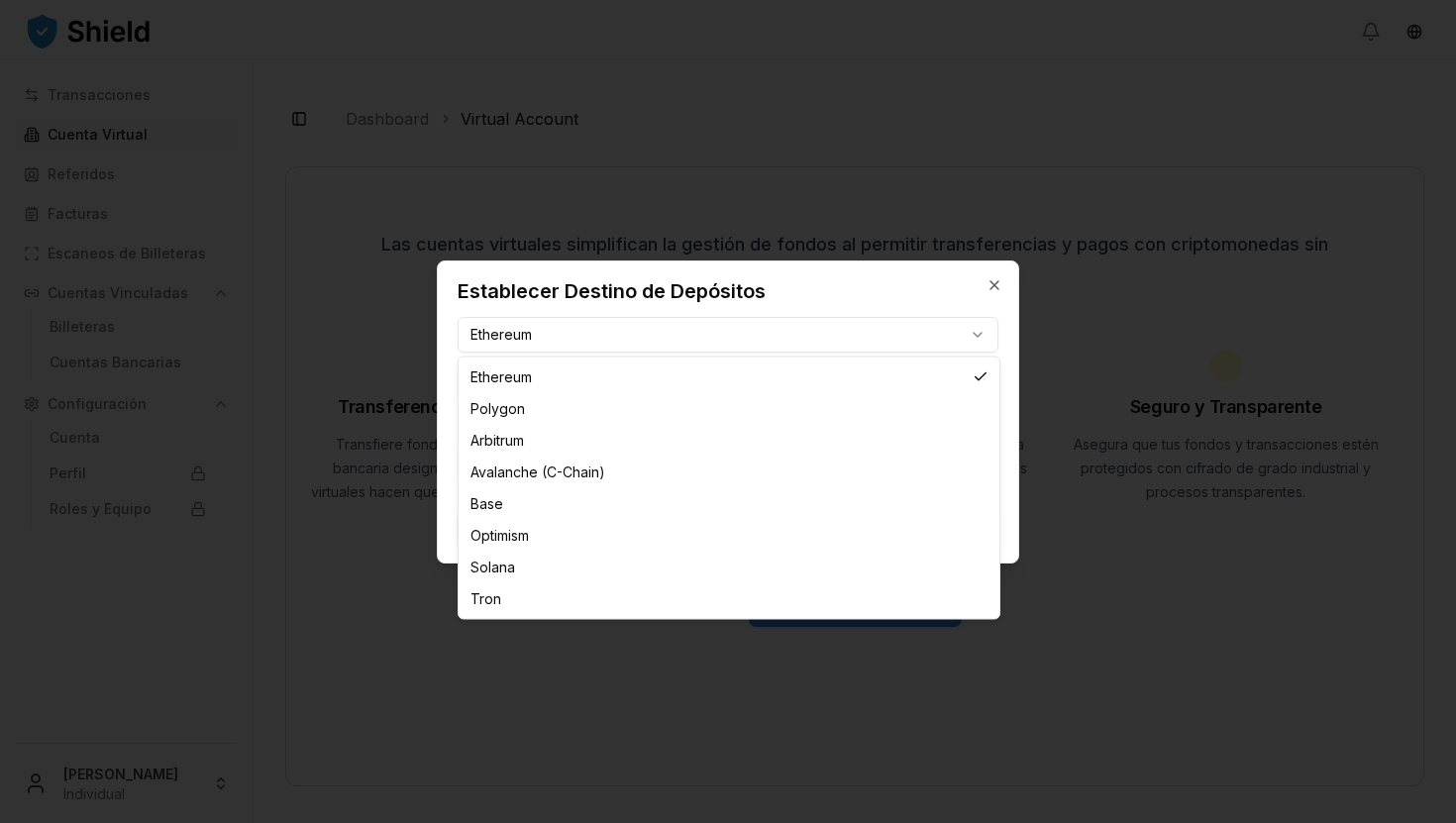 select on "****" 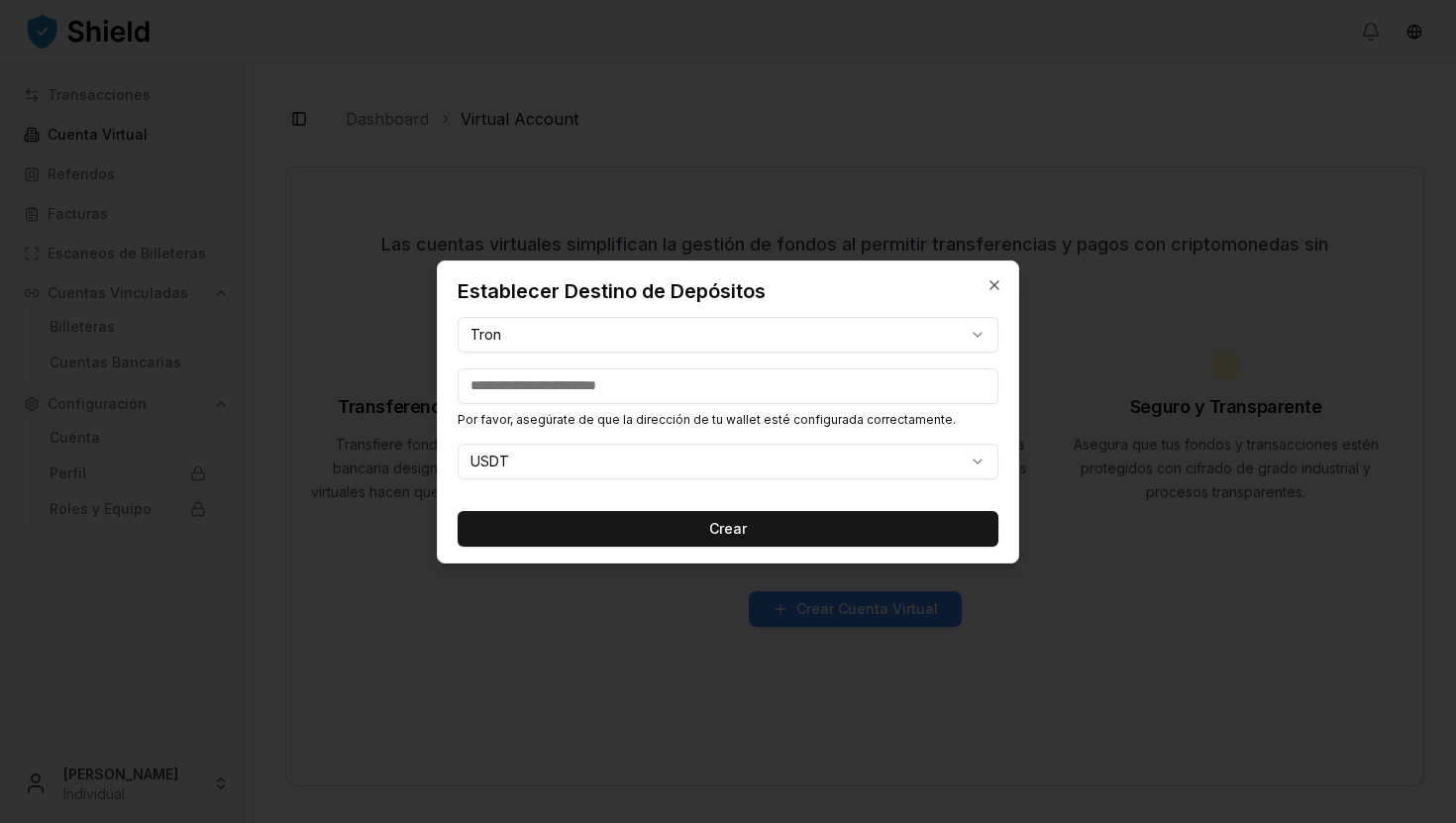 click at bounding box center (728, 411) 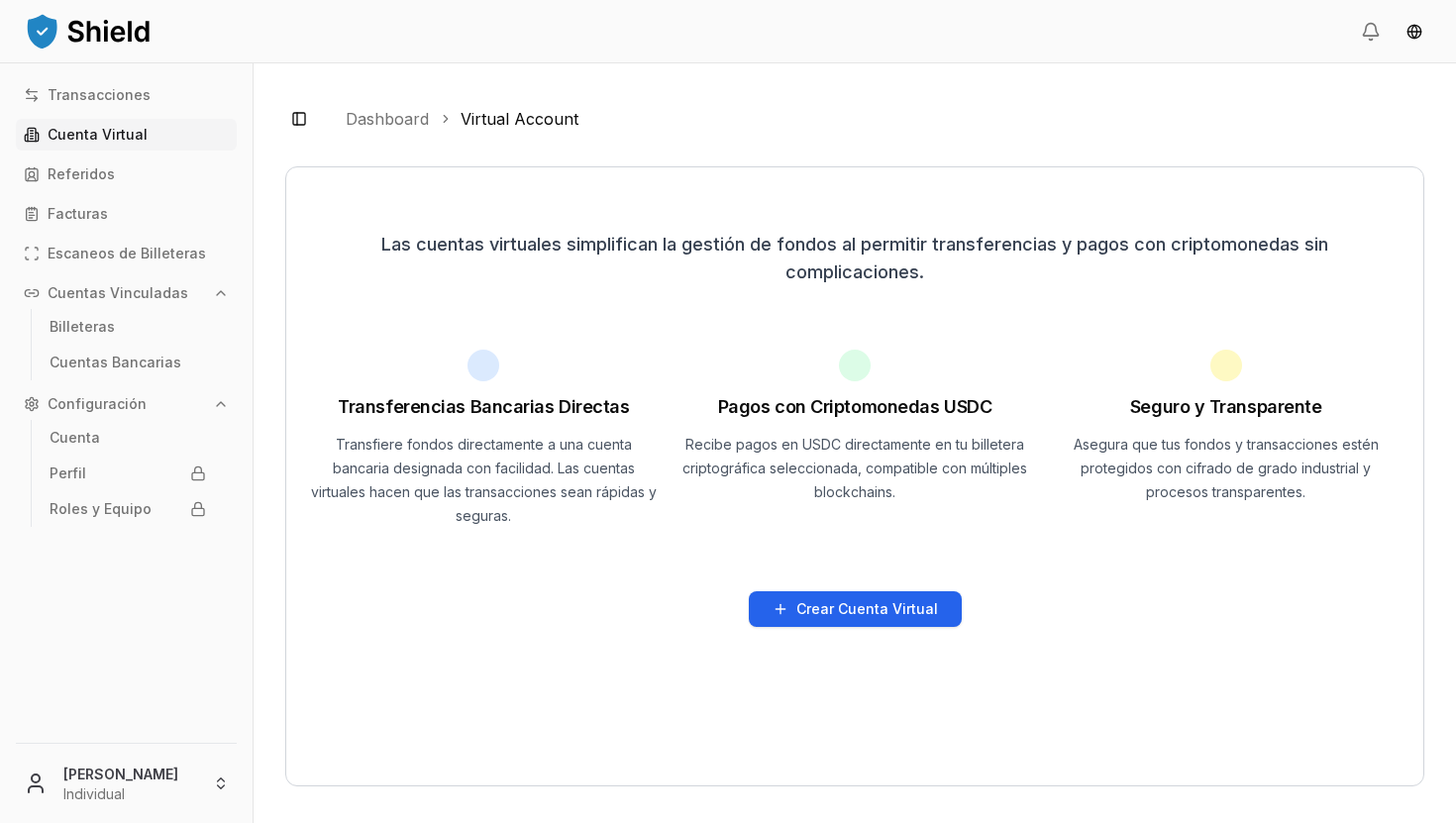 click on "Crear Cuenta Virtual" at bounding box center (867, 609) 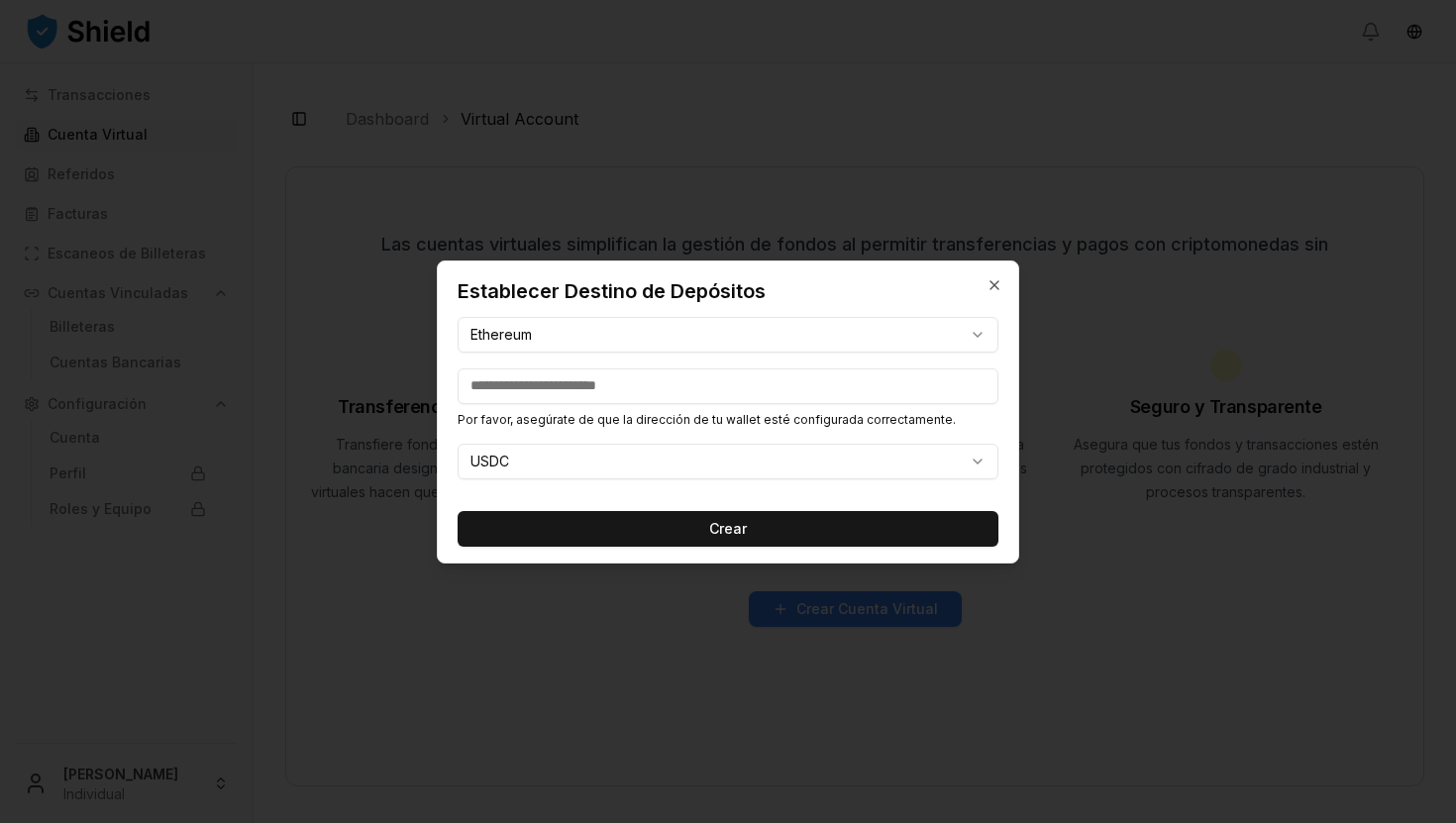click on "**********" at bounding box center (728, 411) 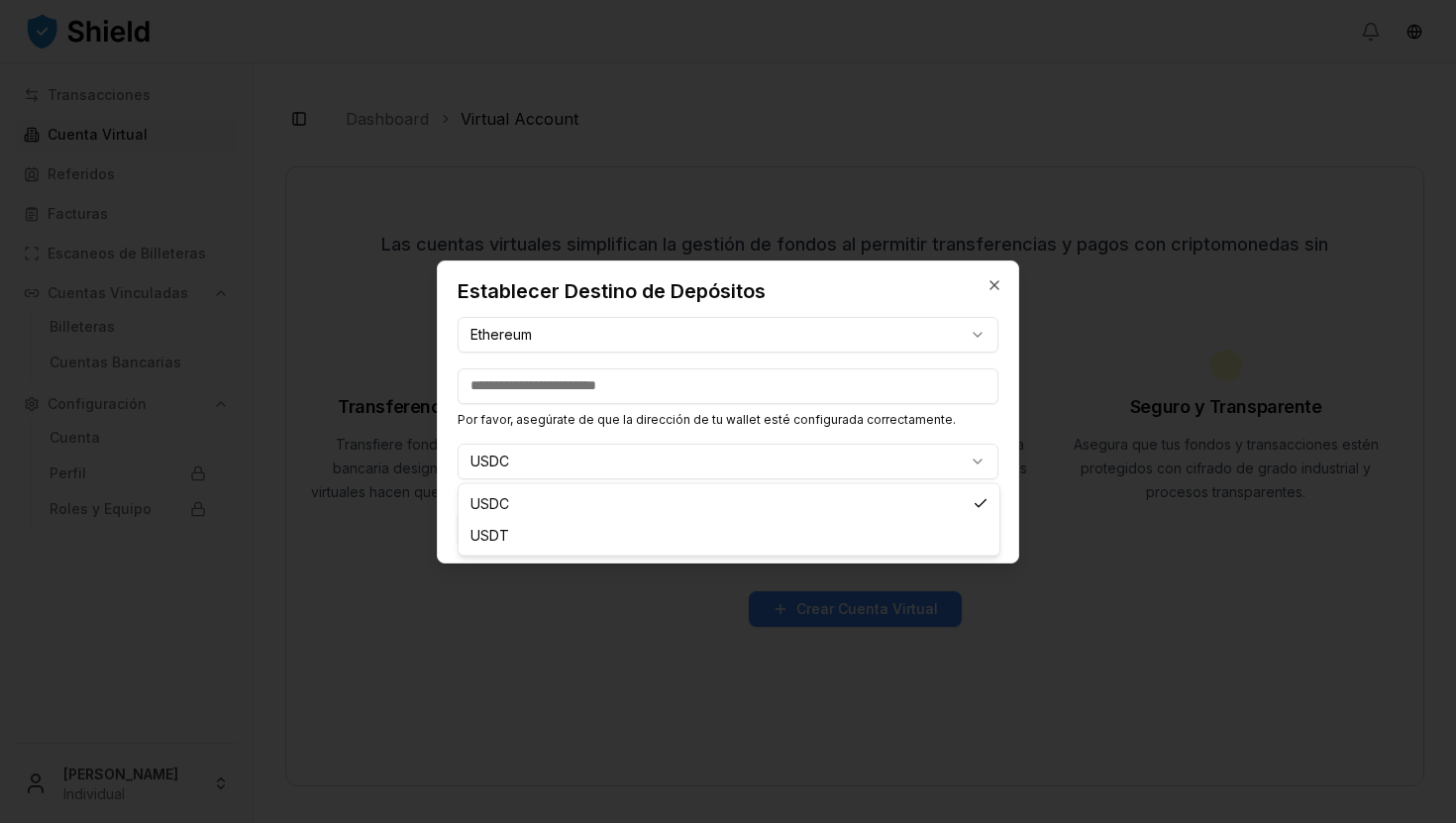 select on "****" 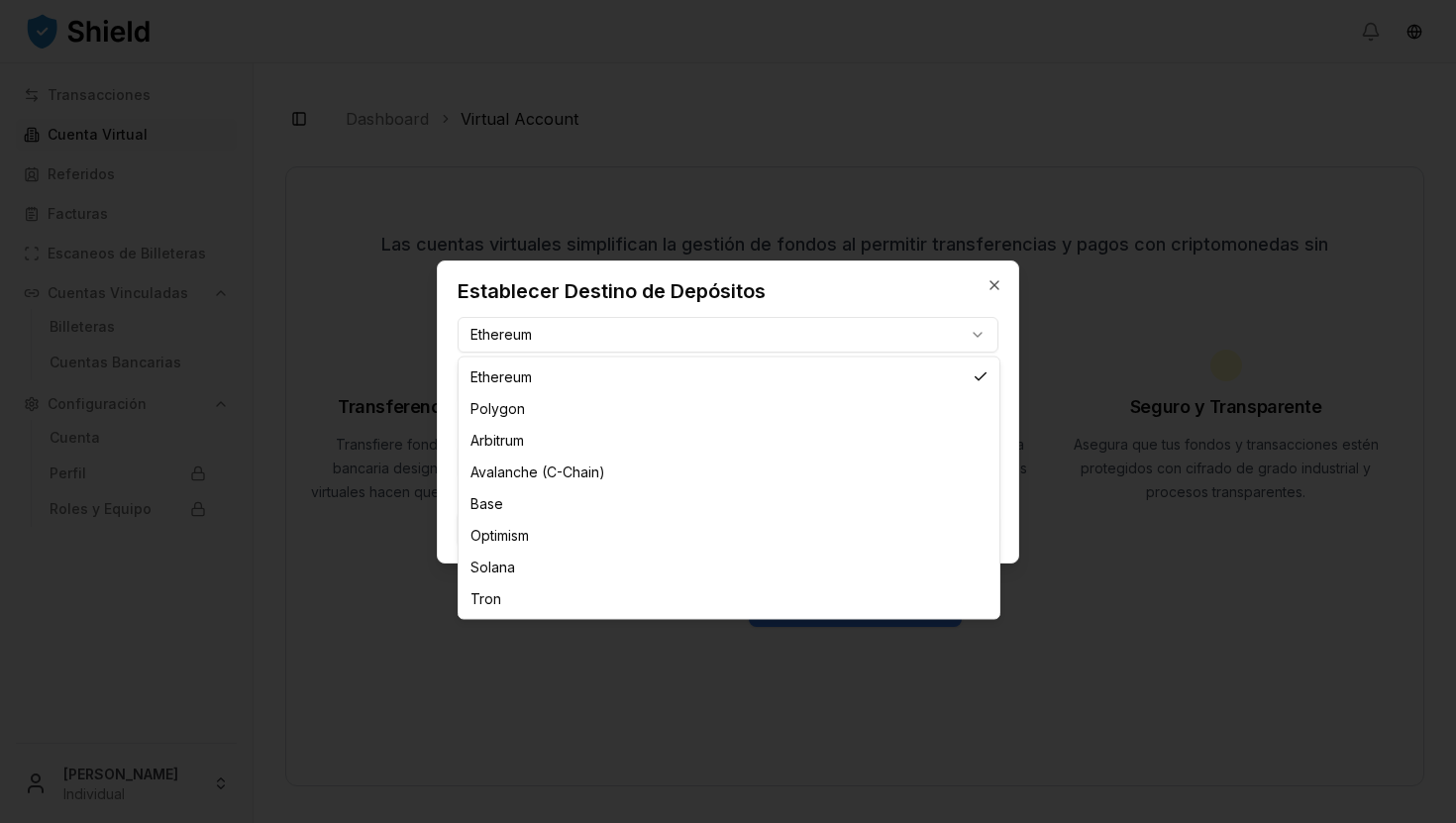 click on "**********" at bounding box center (728, 411) 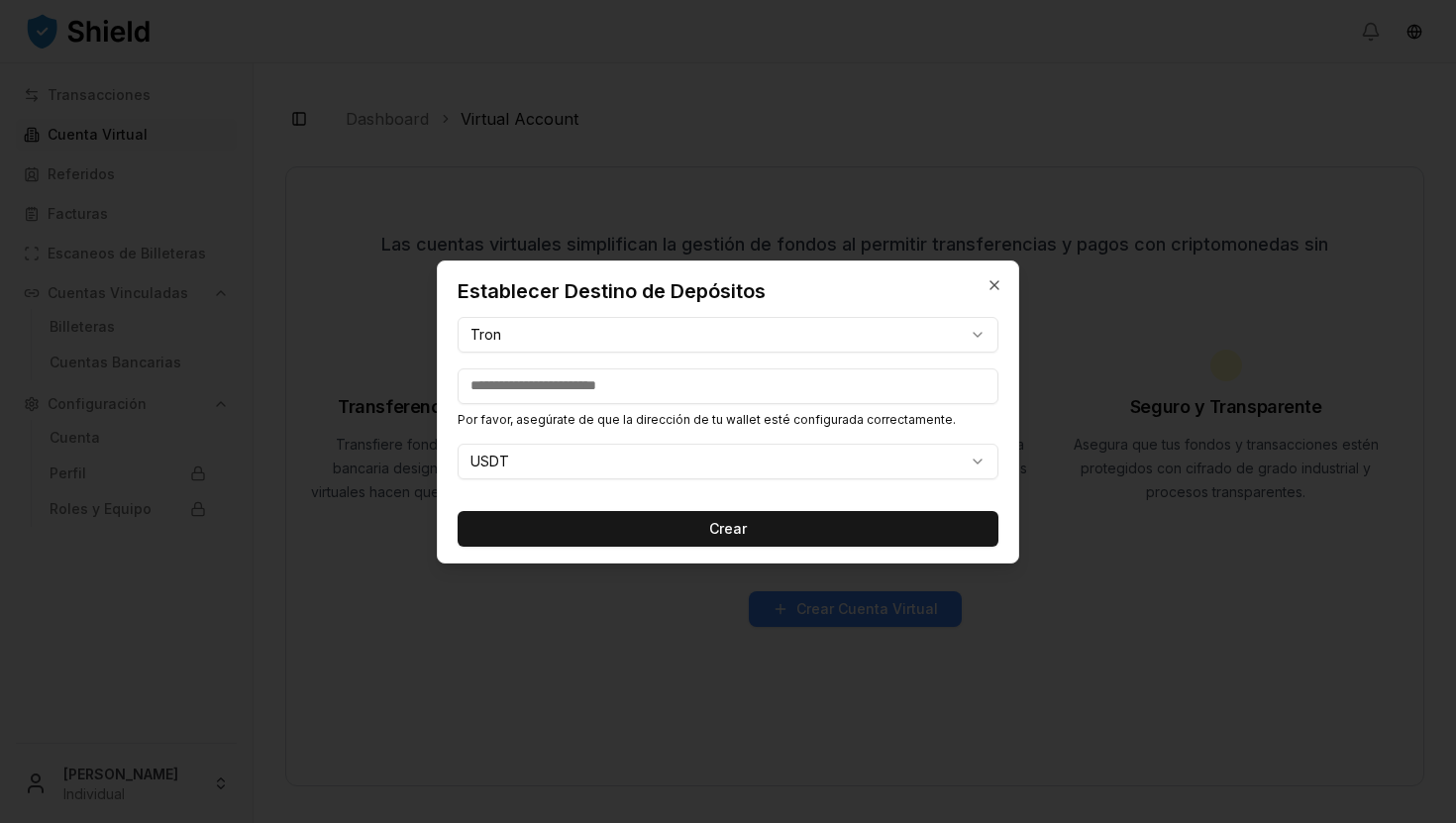 click at bounding box center (728, 386) 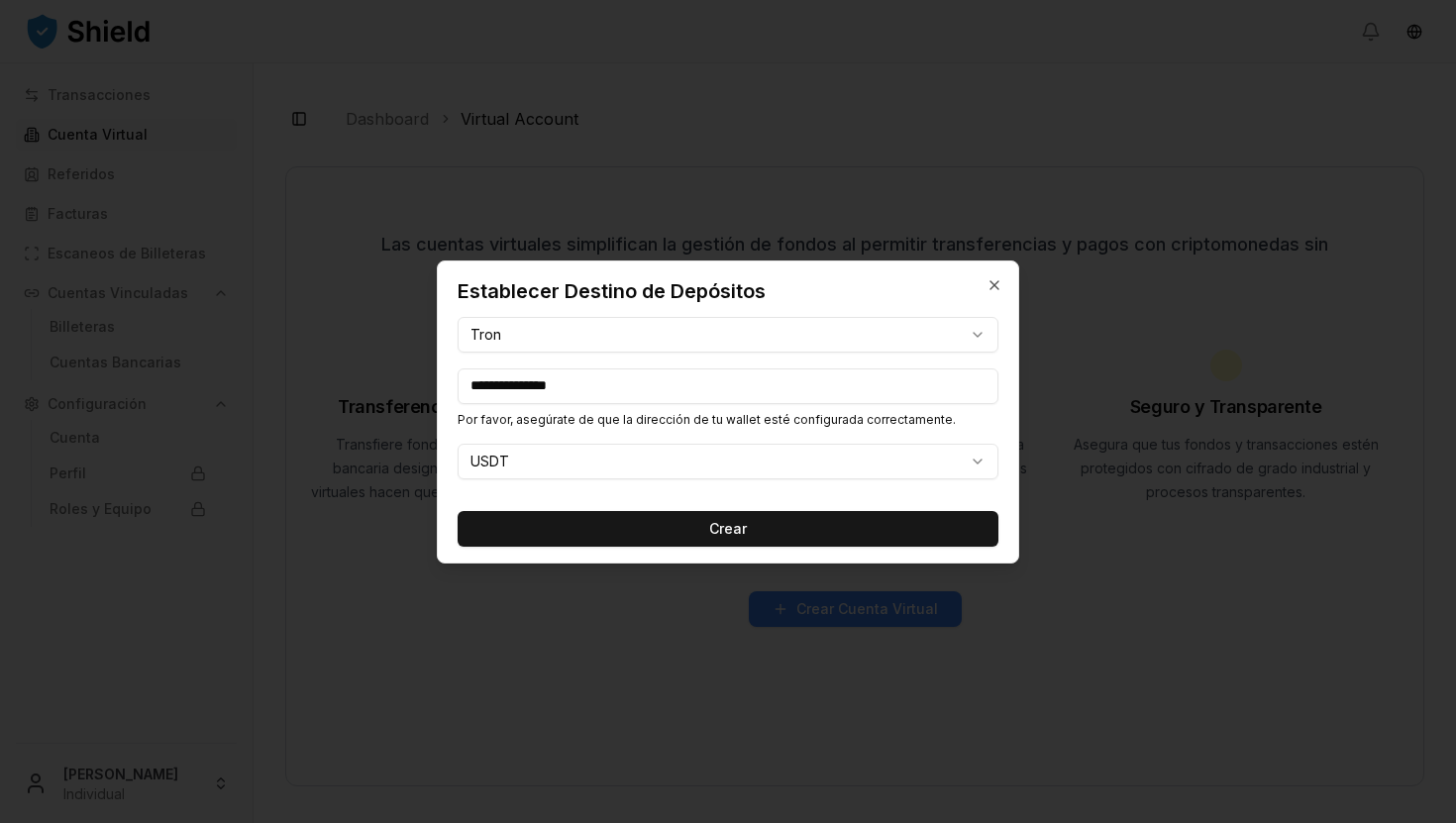 drag, startPoint x: 623, startPoint y: 385, endPoint x: 138, endPoint y: 347, distance: 486.4864 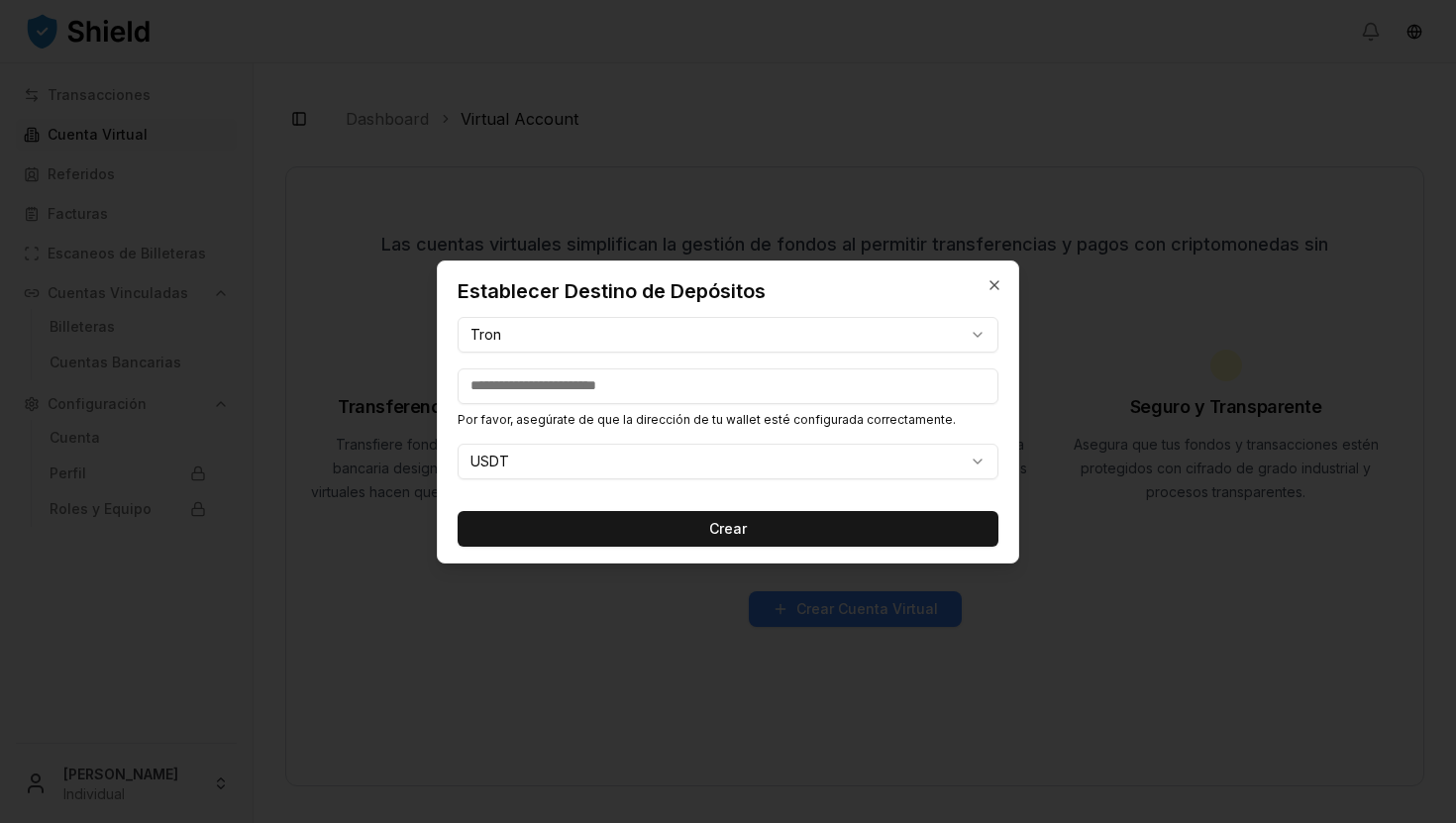 click at bounding box center (728, 386) 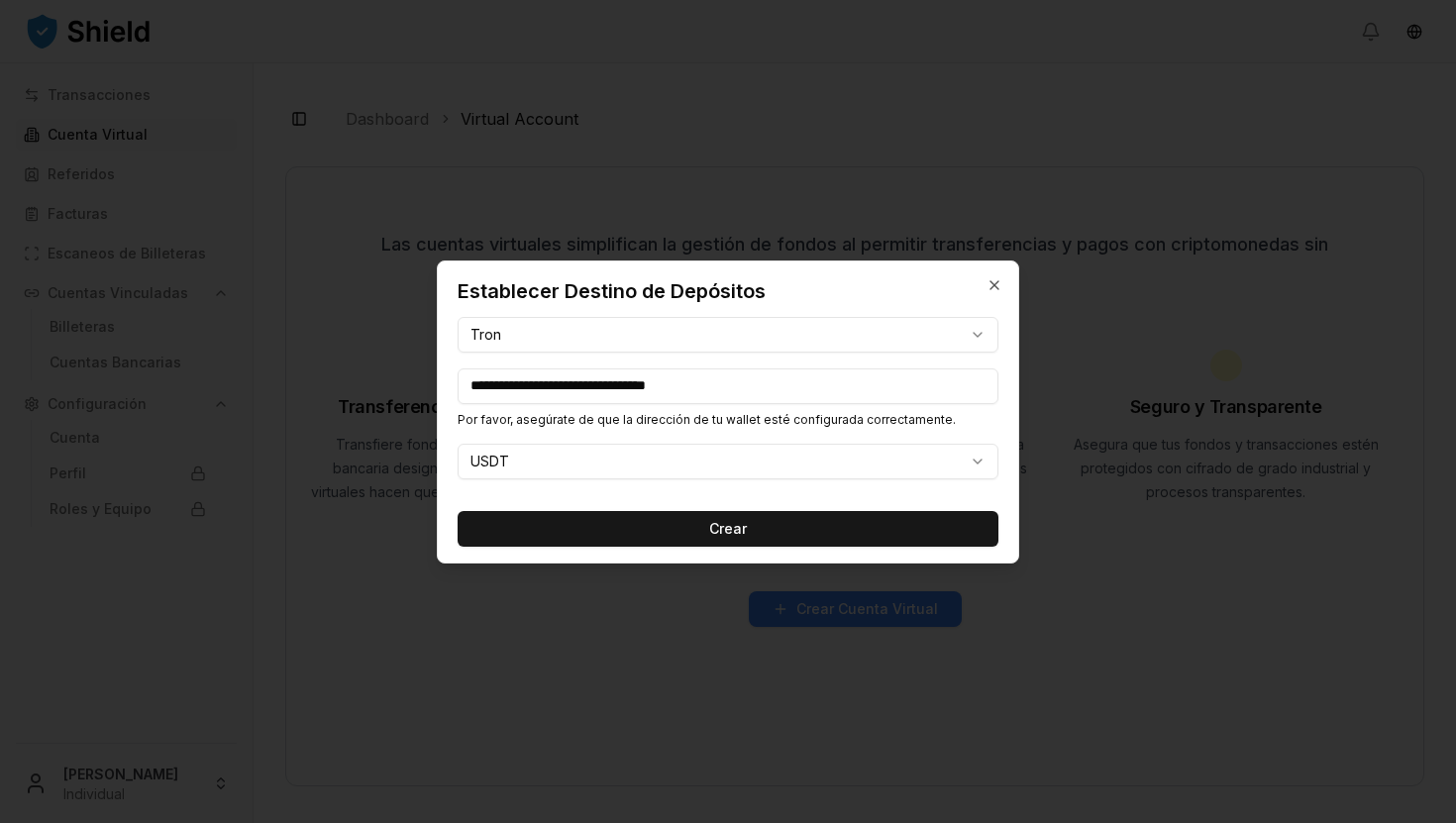 drag, startPoint x: 795, startPoint y: 383, endPoint x: 338, endPoint y: 377, distance: 457.03939 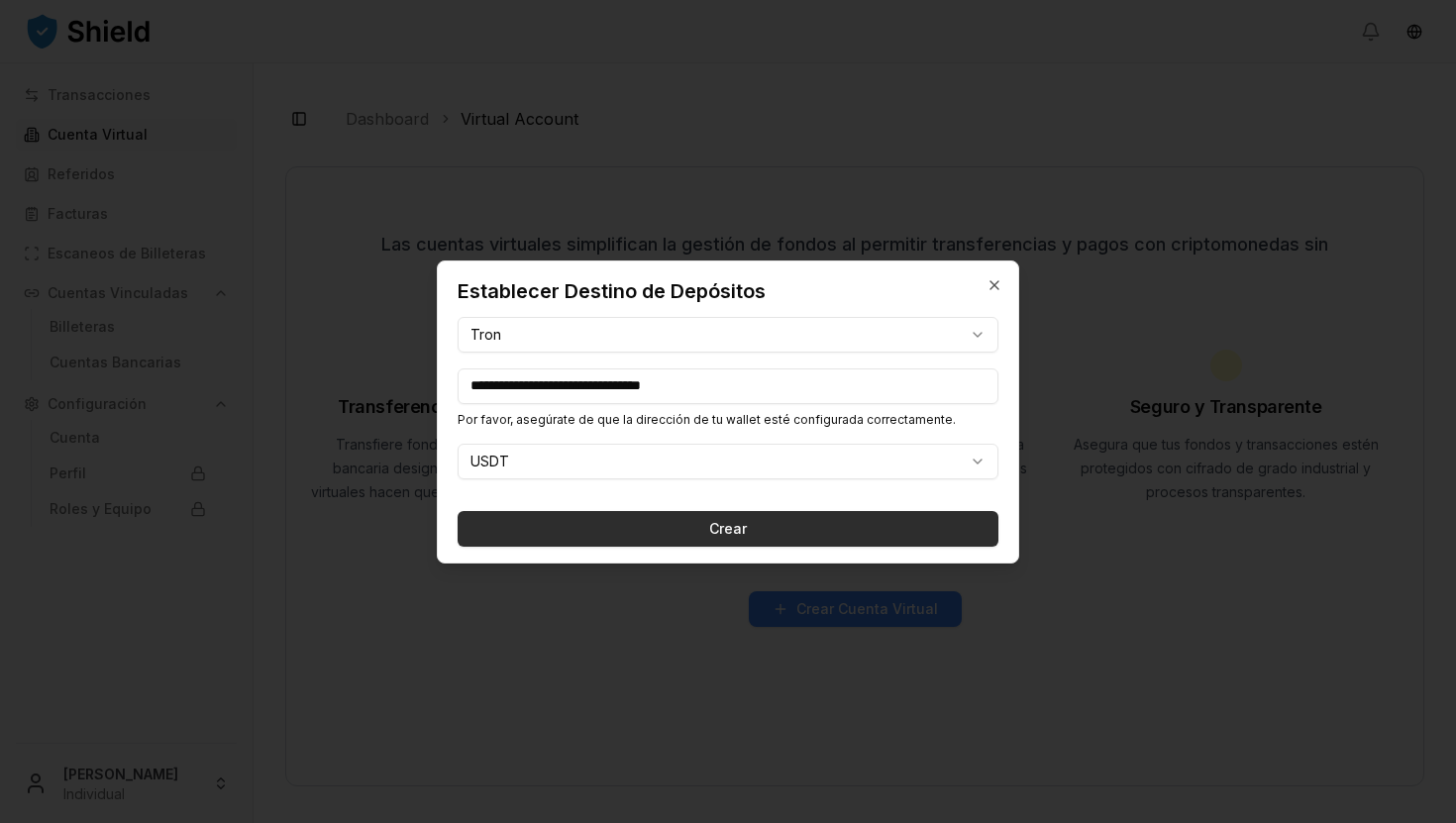 type on "**********" 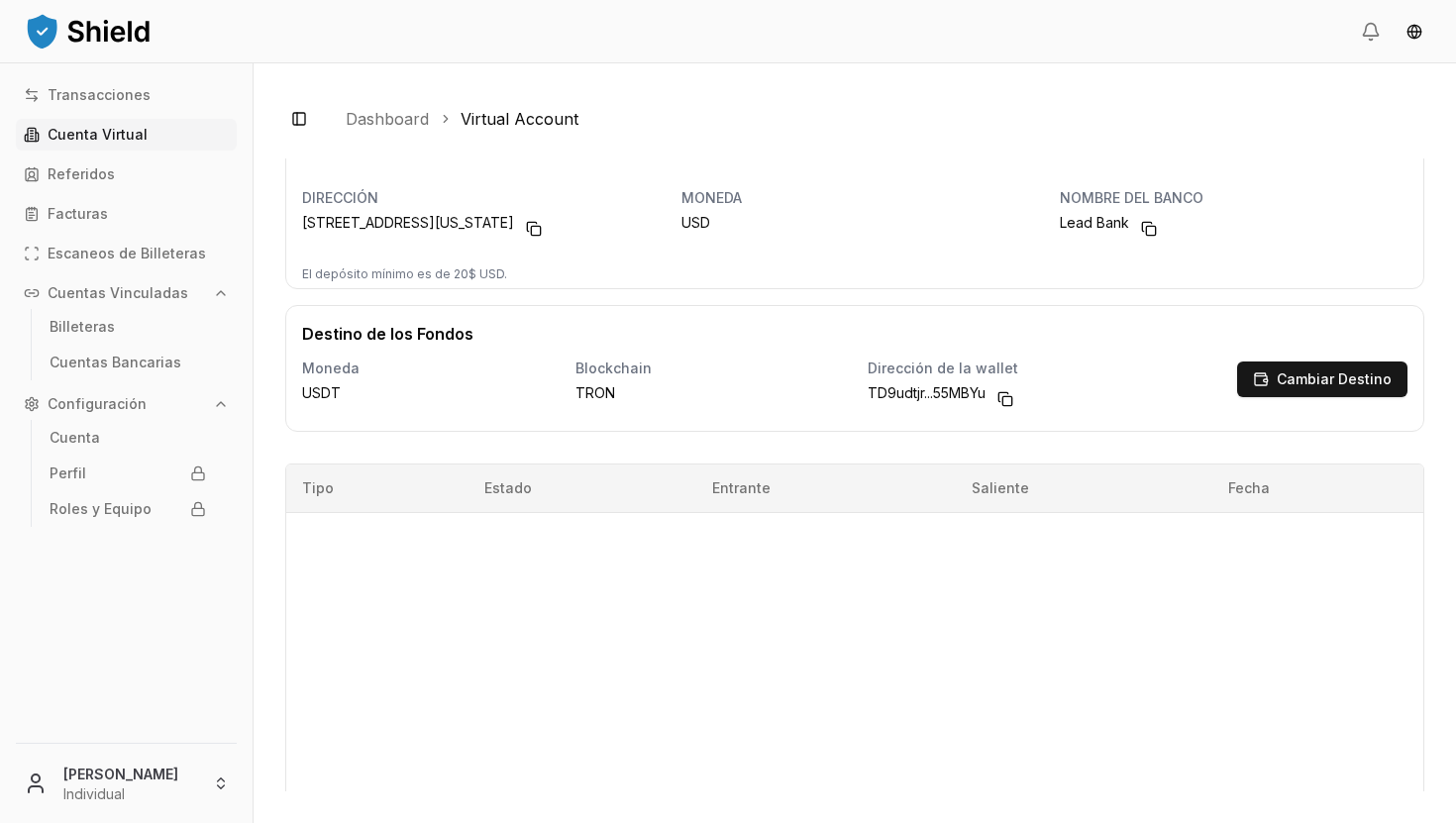 scroll, scrollTop: 0, scrollLeft: 0, axis: both 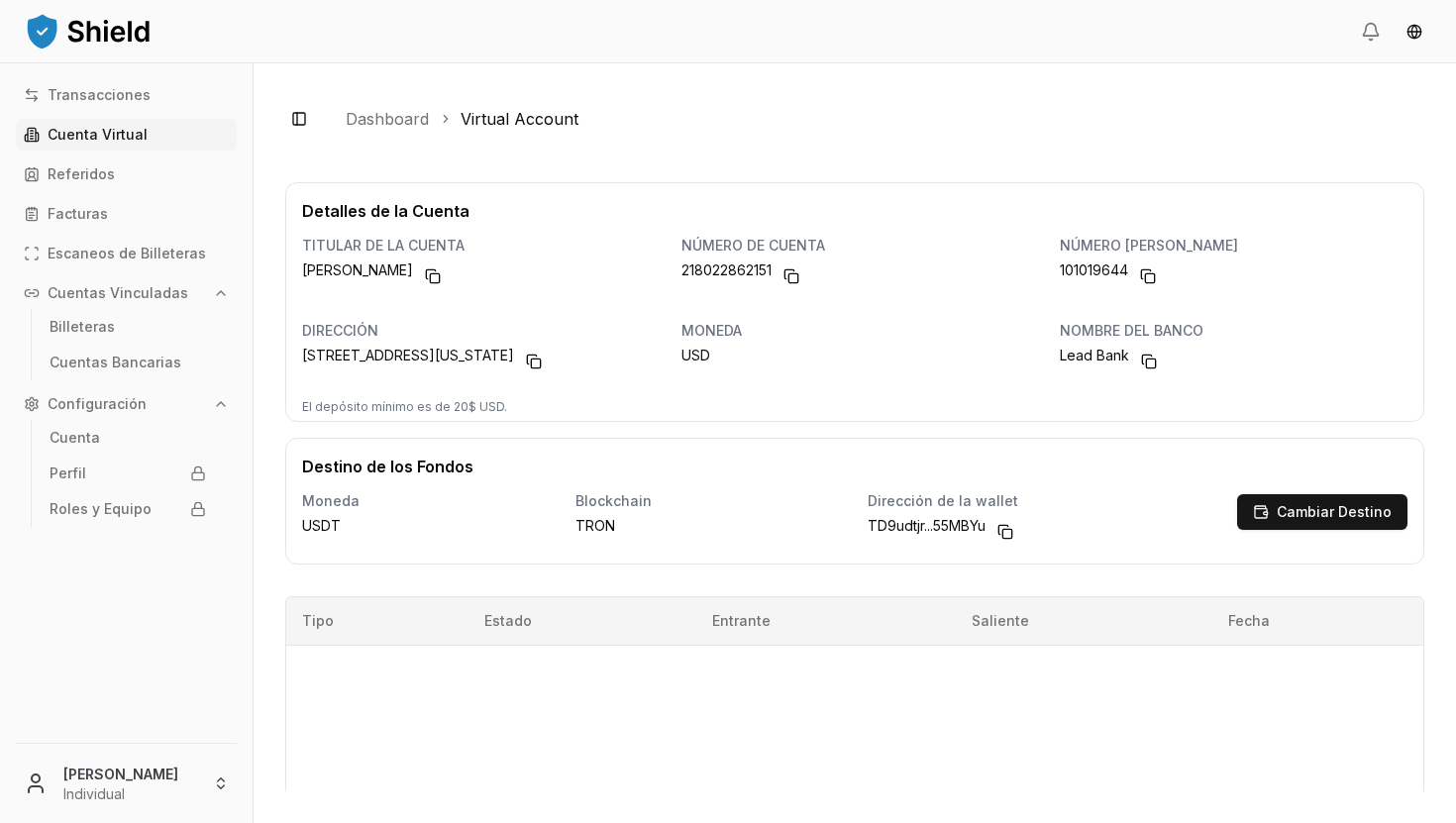 click on "Dashboard" at bounding box center (387, 119) 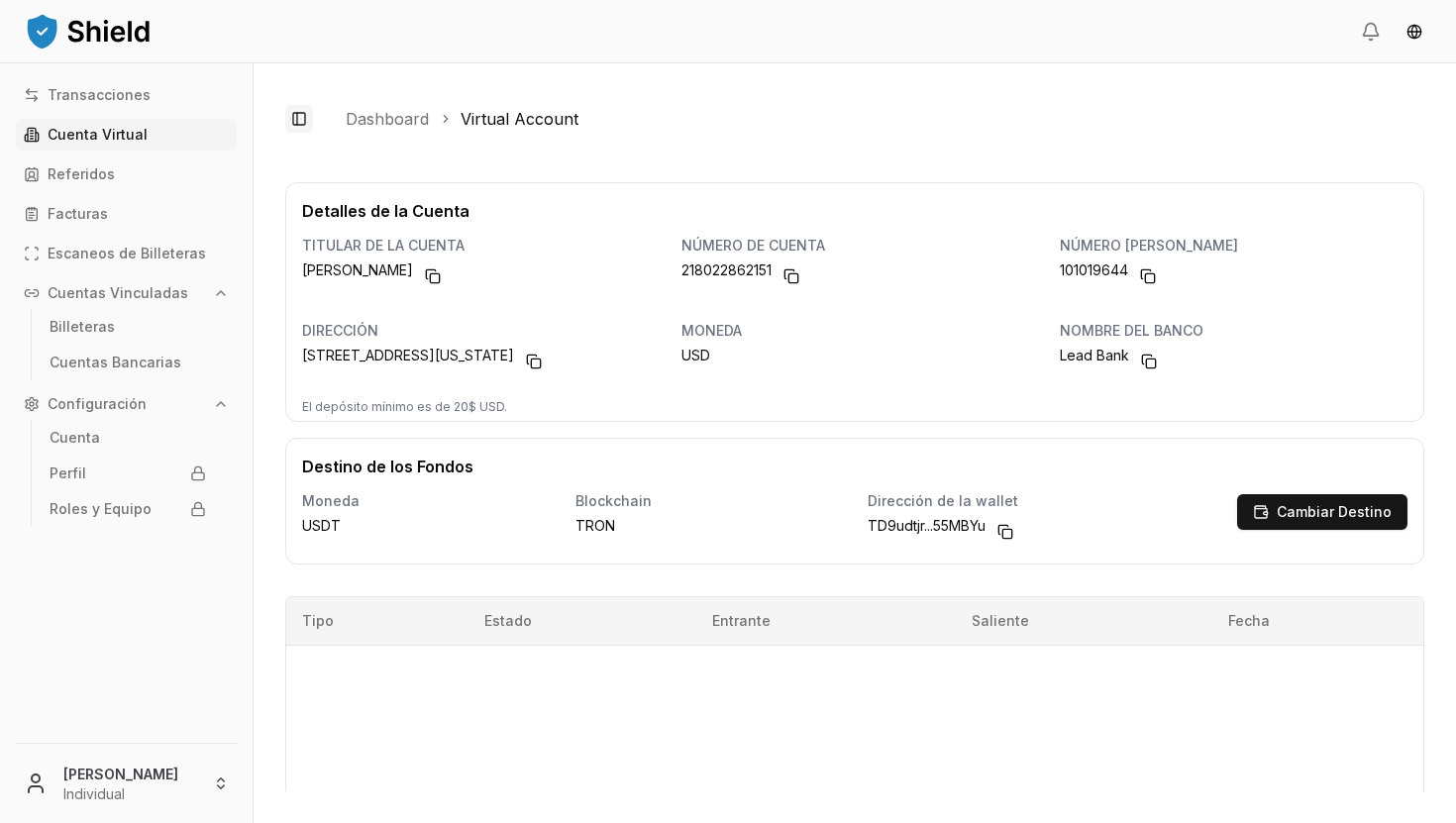 click on "Toggle Sidebar" at bounding box center (299, 119) 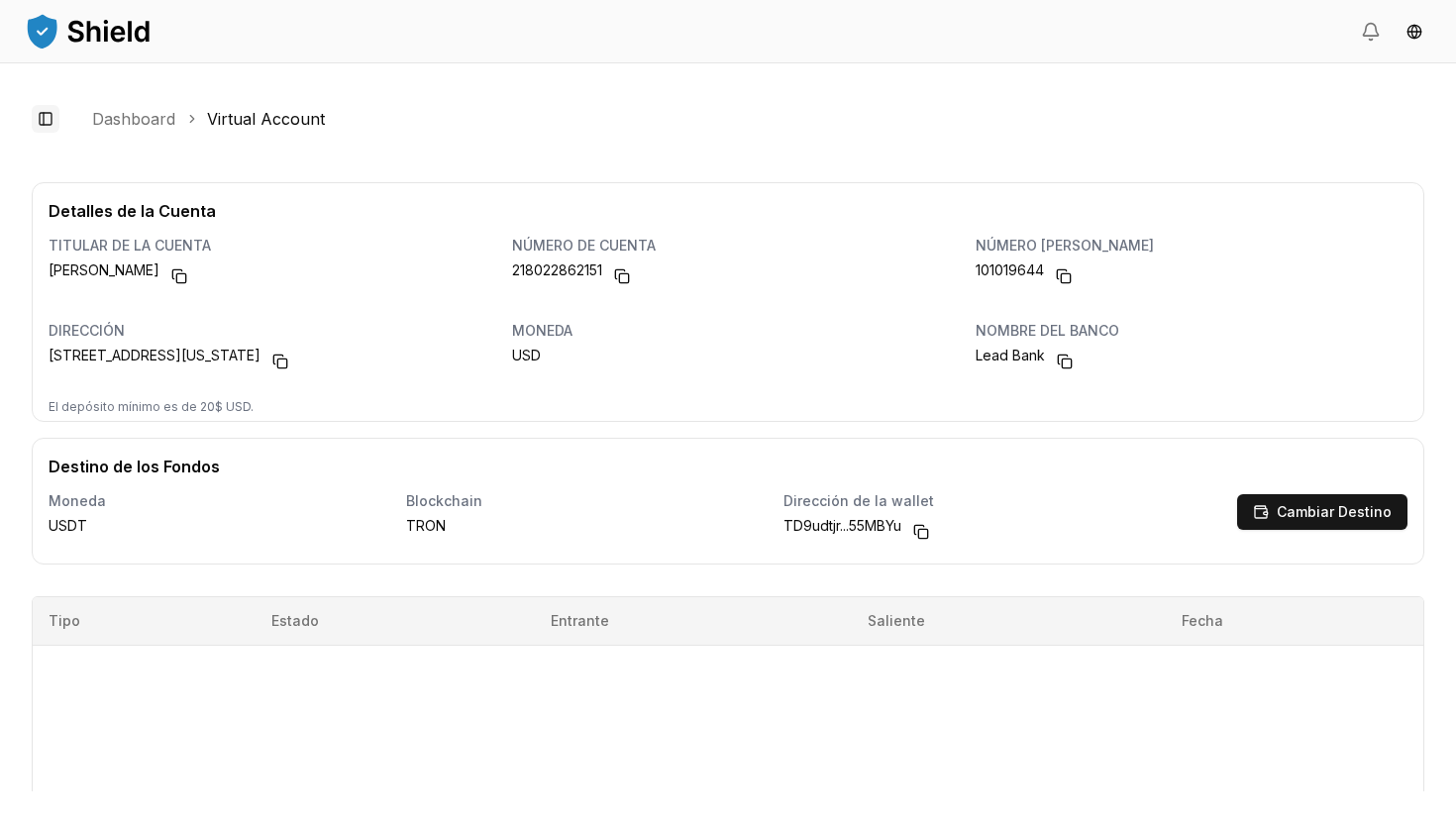 click on "Toggle Sidebar" at bounding box center [46, 119] 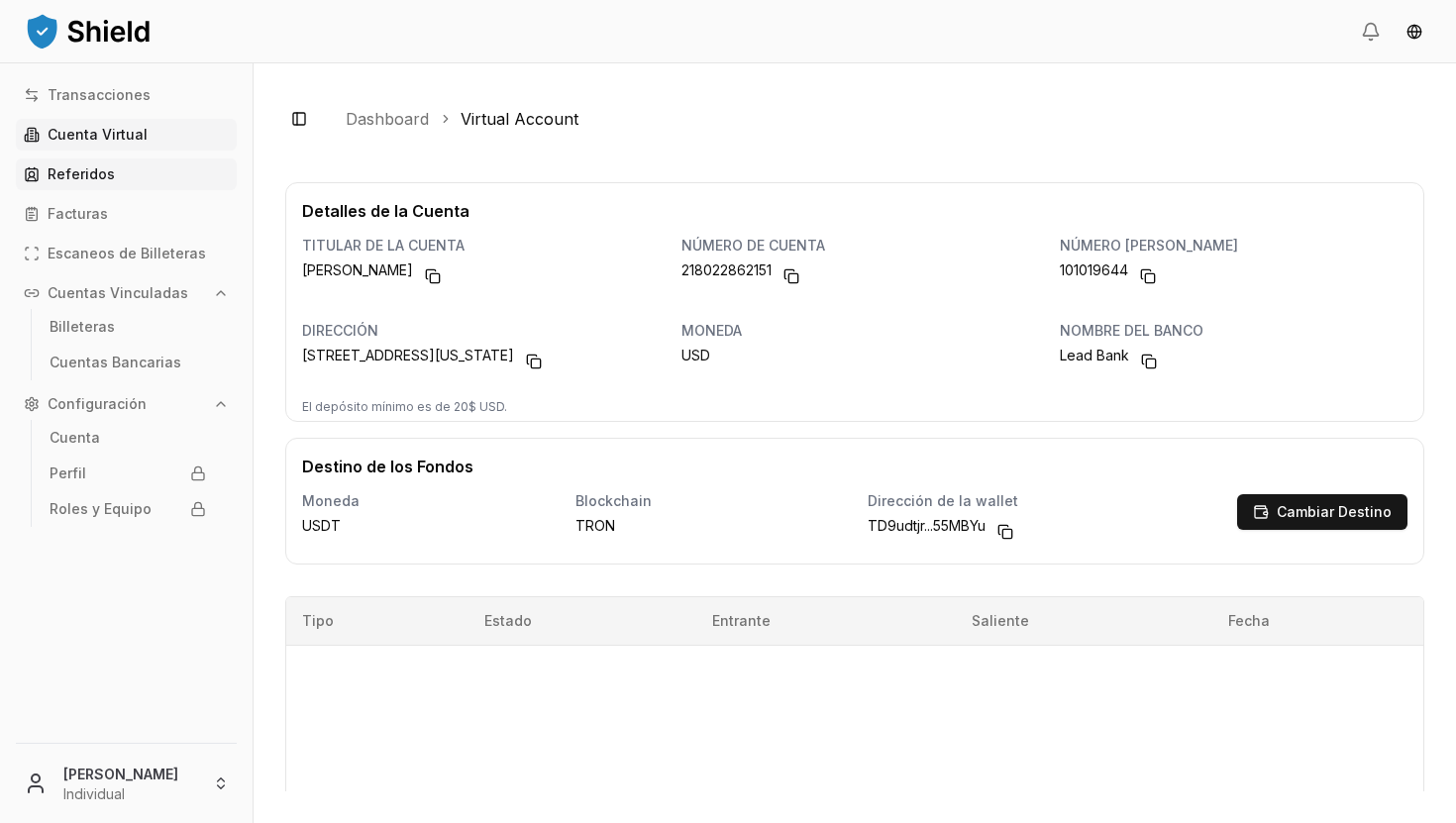 click on "Referidos" at bounding box center [126, 174] 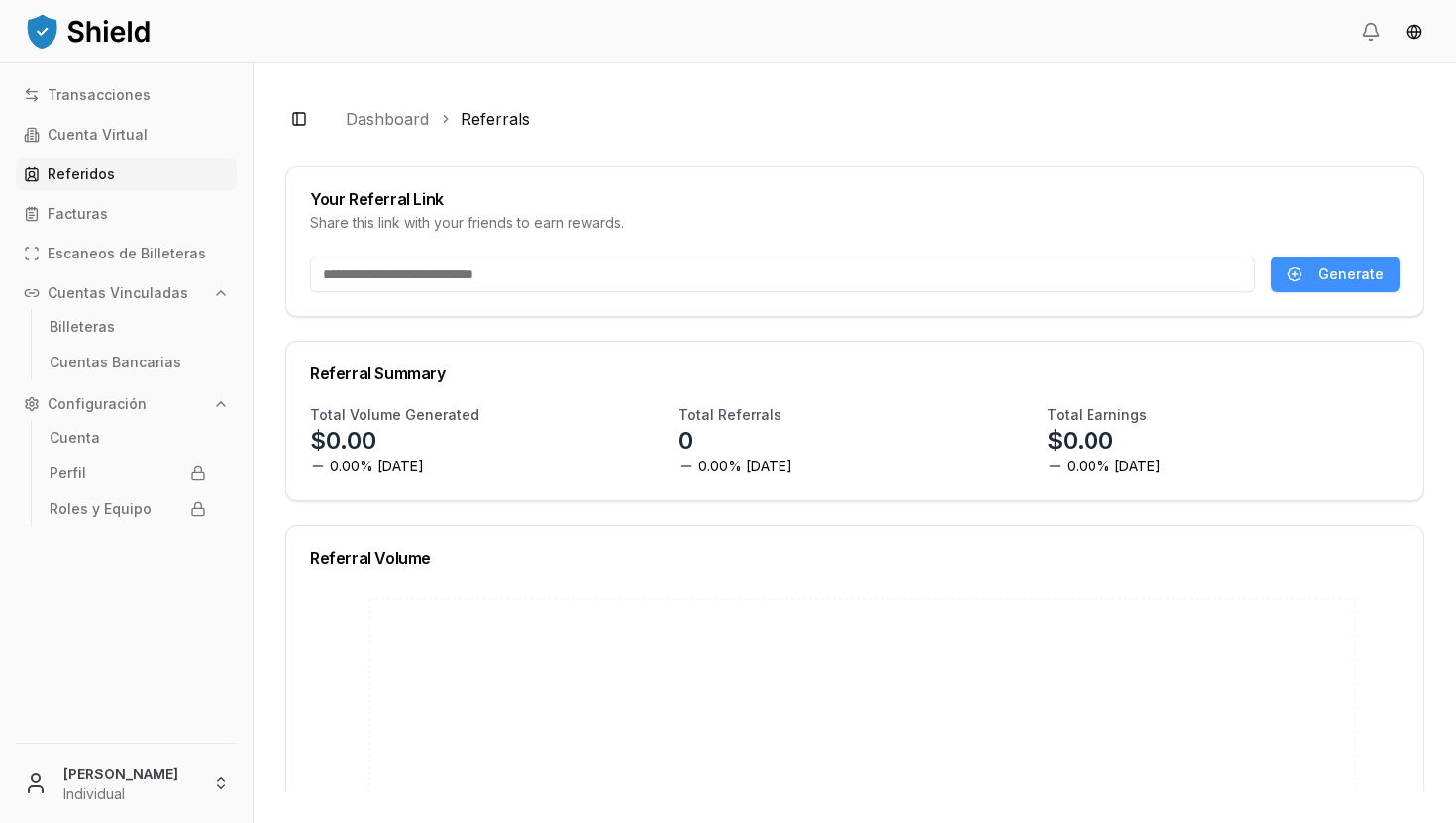 click on "Generate" at bounding box center [1335, 274] 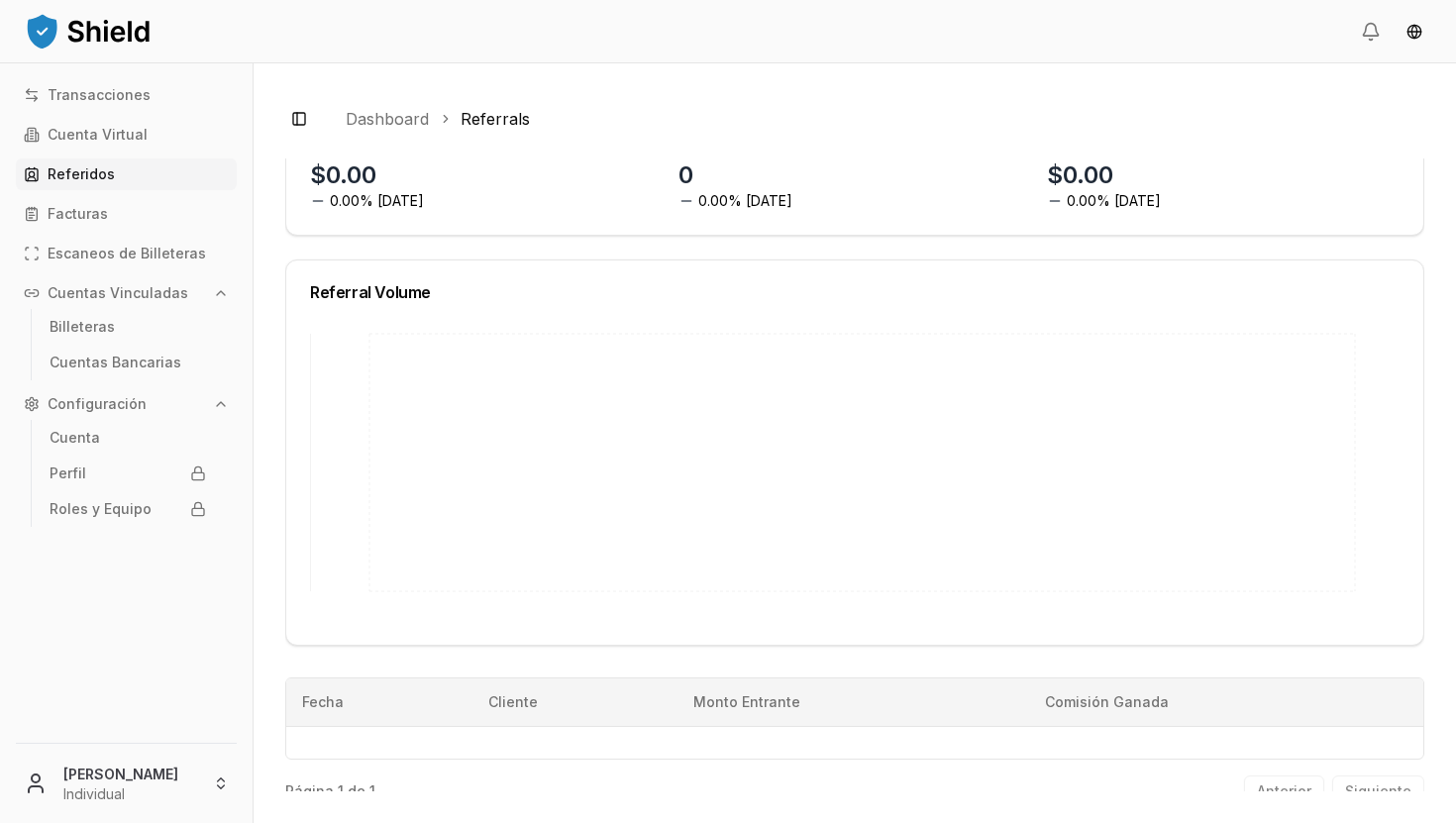 scroll, scrollTop: 0, scrollLeft: 0, axis: both 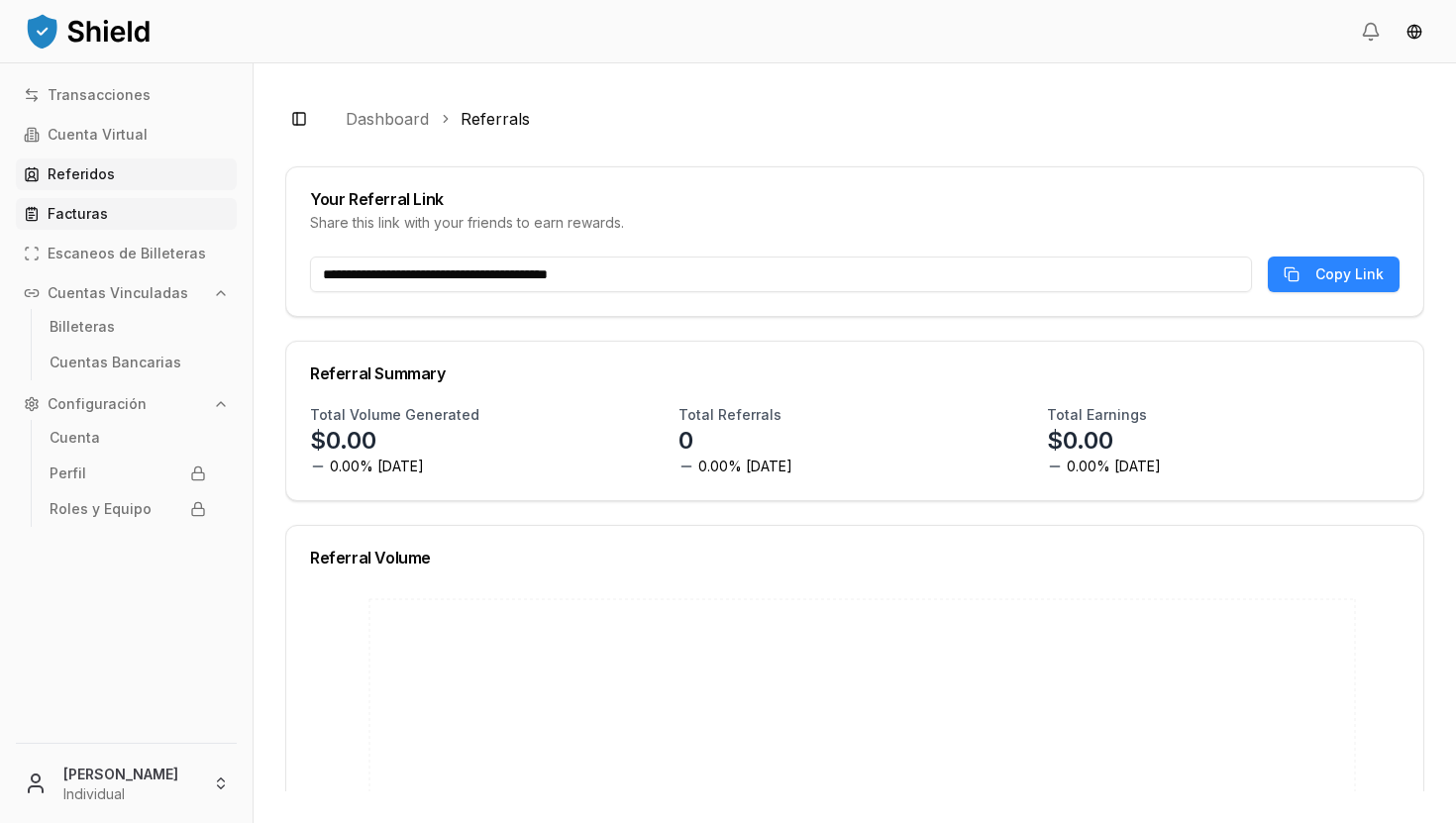click on "Facturas" at bounding box center (126, 214) 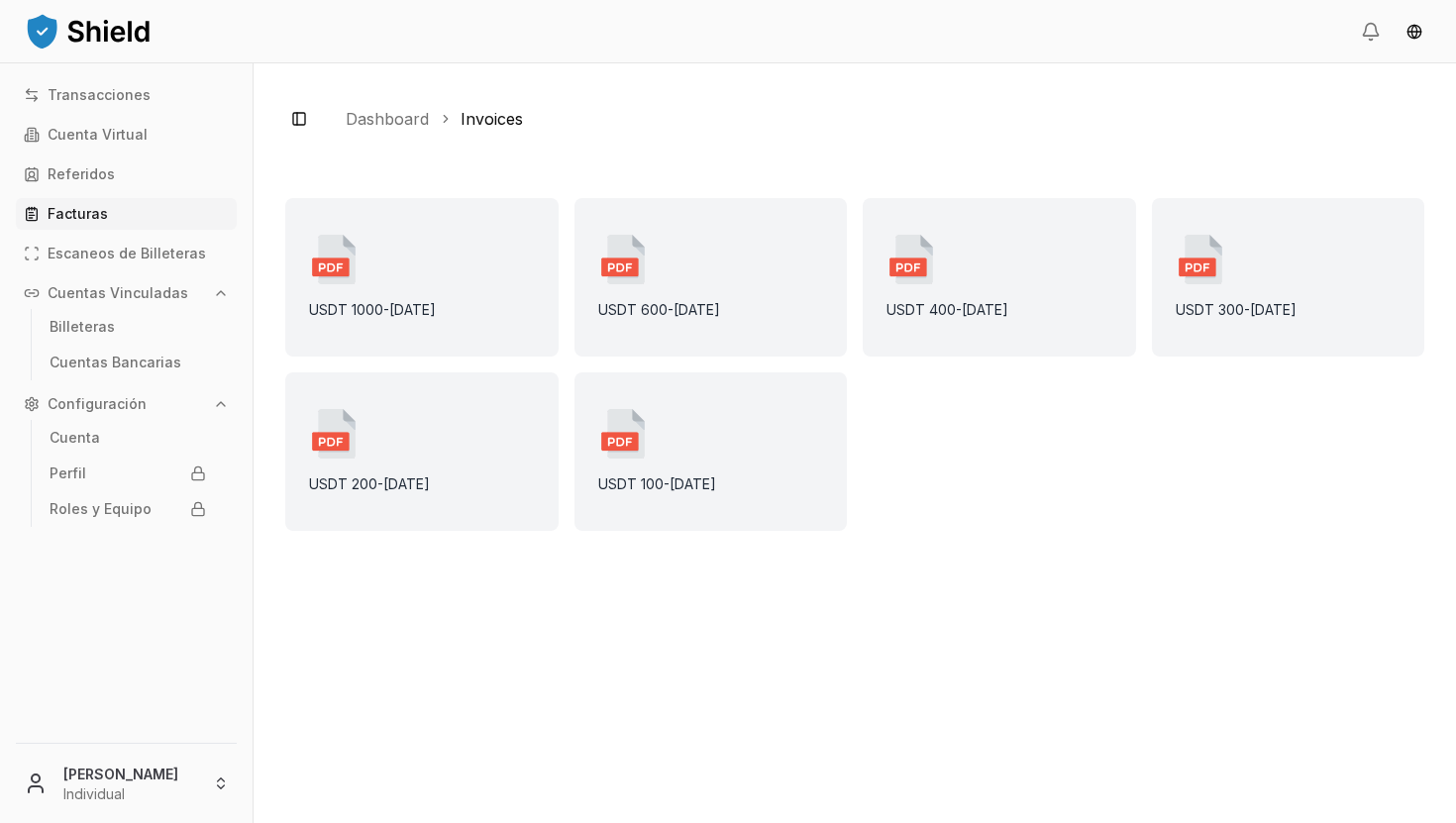 click on "USDT   1000  -  [DATE]" at bounding box center (422, 277) 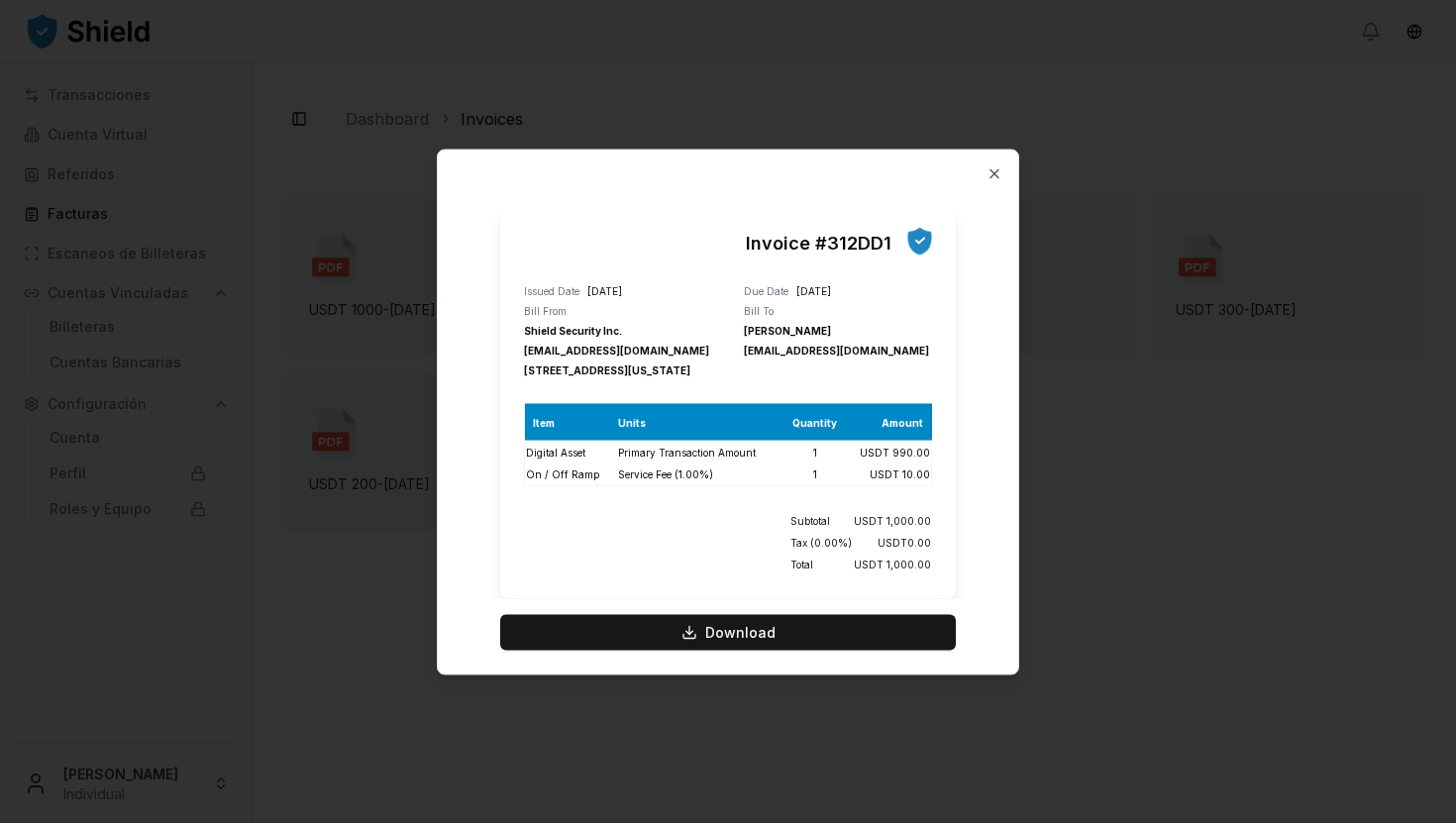 click at bounding box center (728, 411) 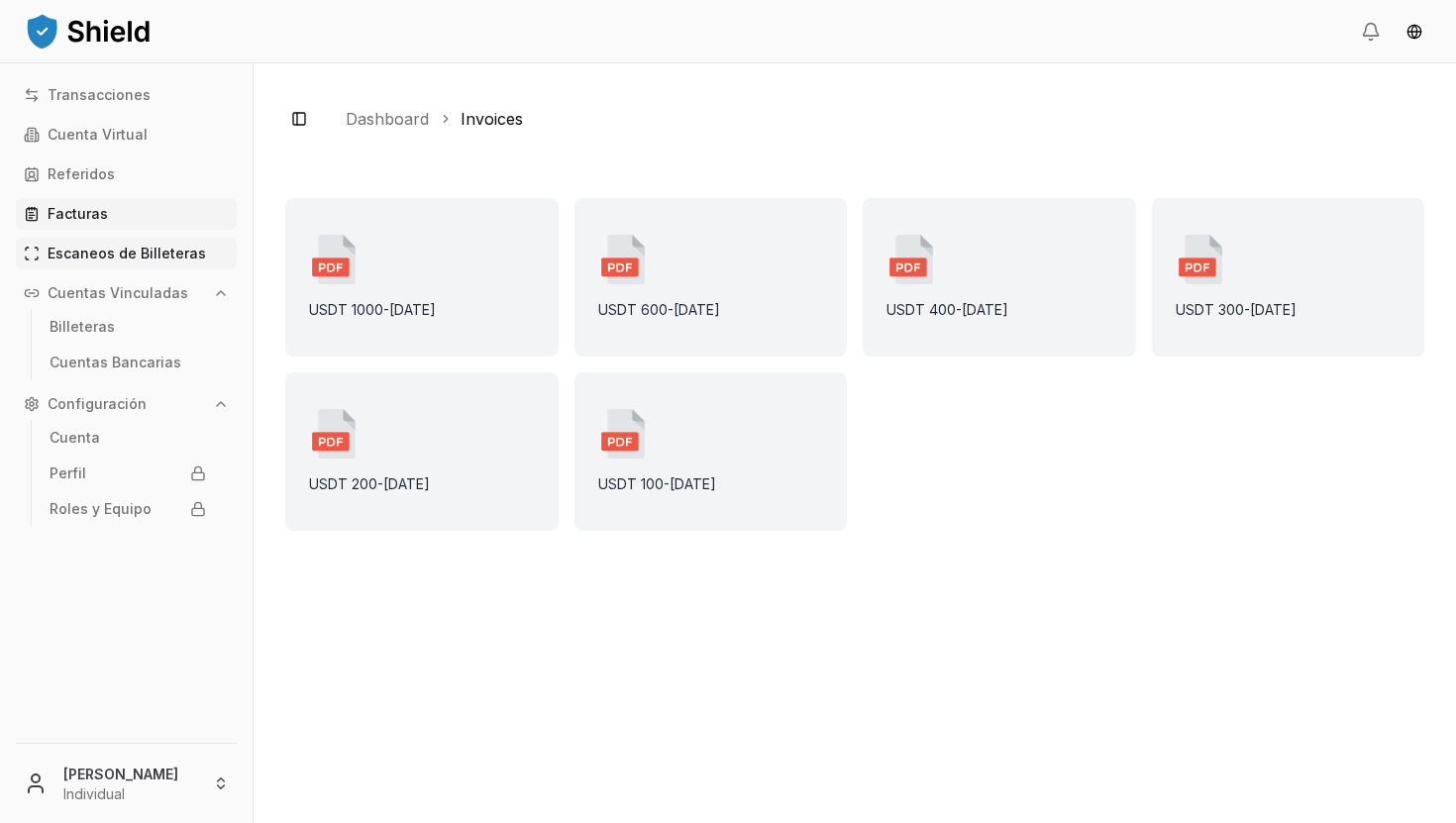 click on "Escaneos de Billeteras" at bounding box center [127, 254] 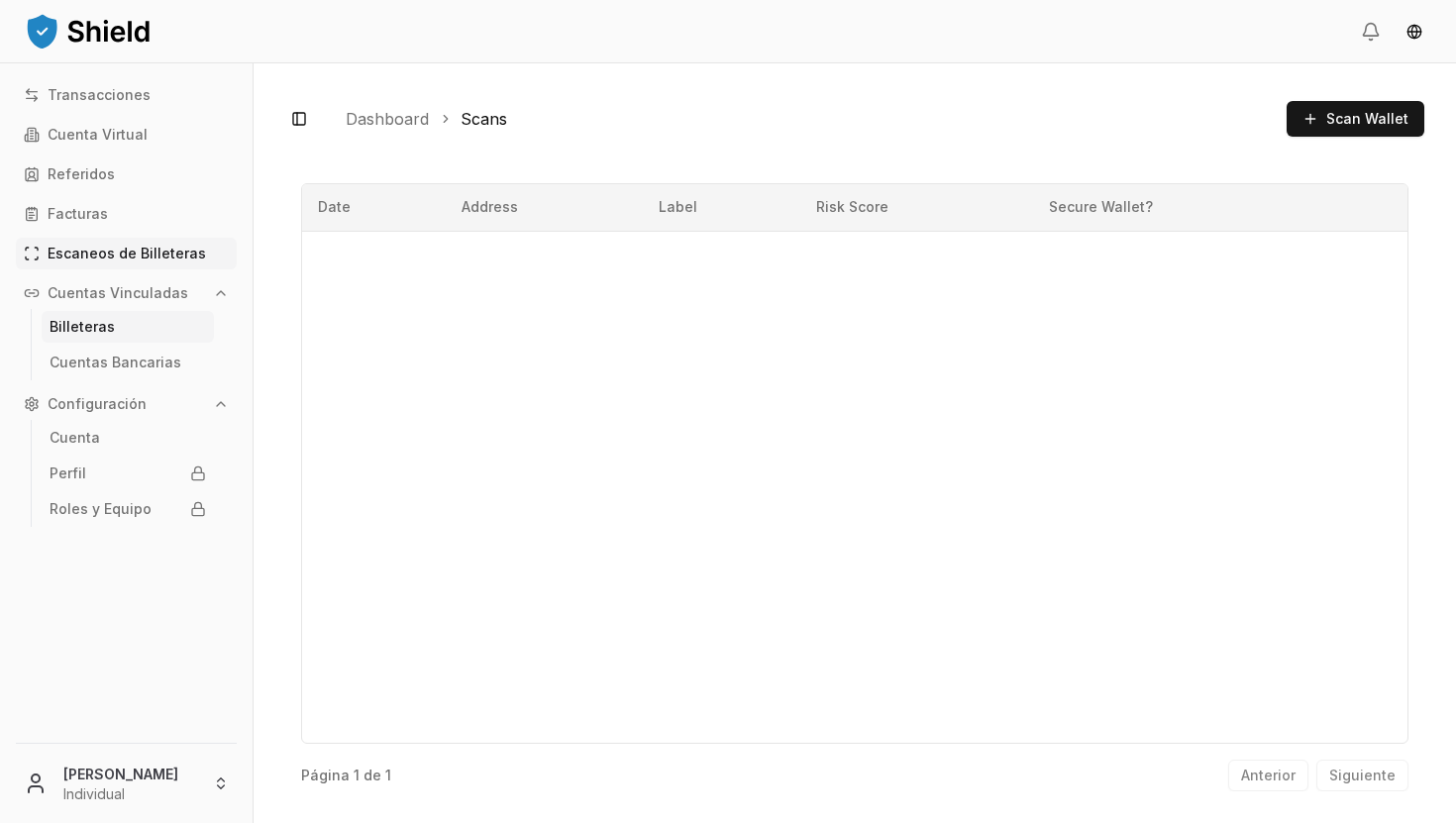 click on "Billeteras" at bounding box center [128, 327] 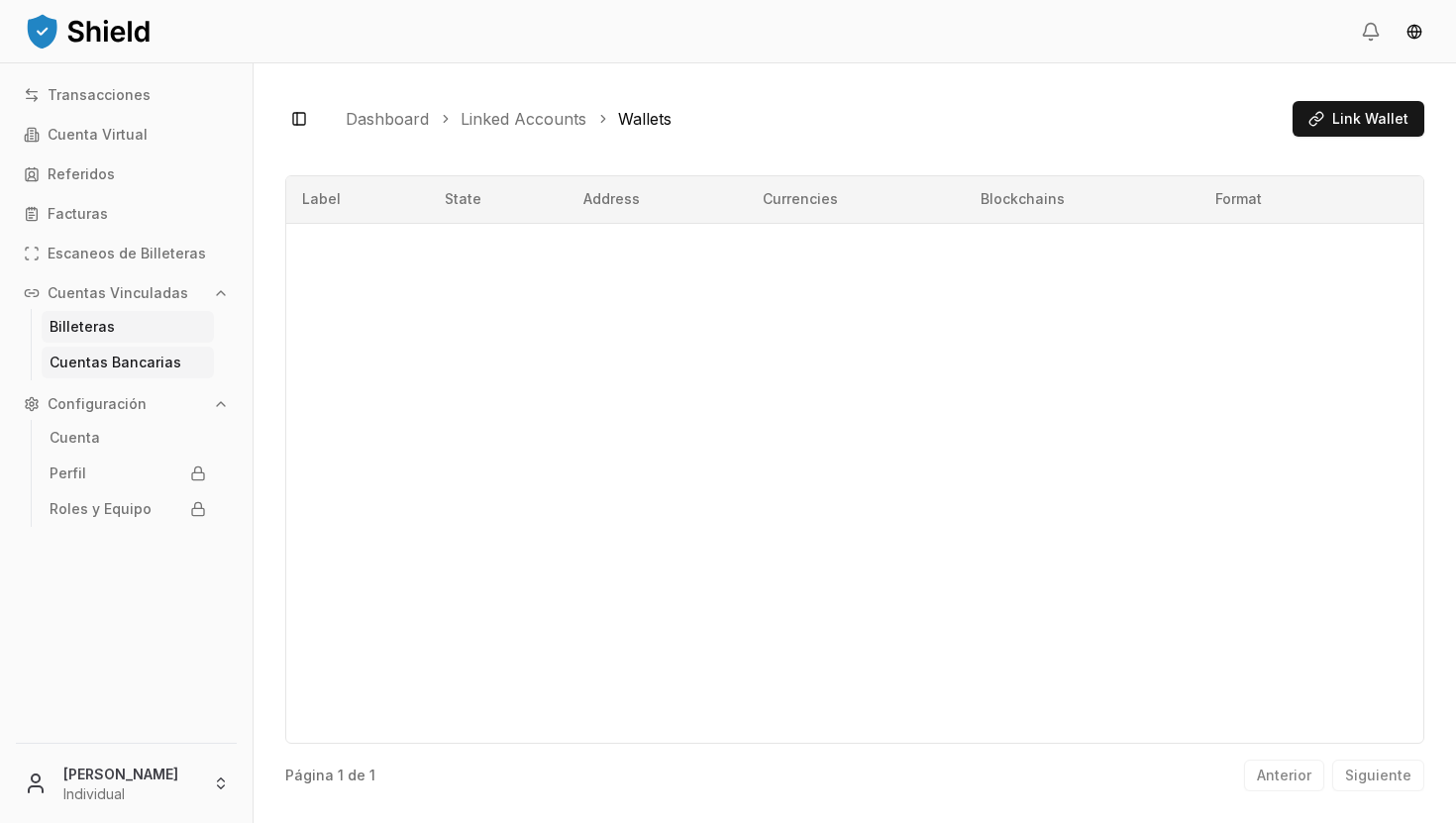 click on "Cuentas Bancarias" at bounding box center (115, 362) 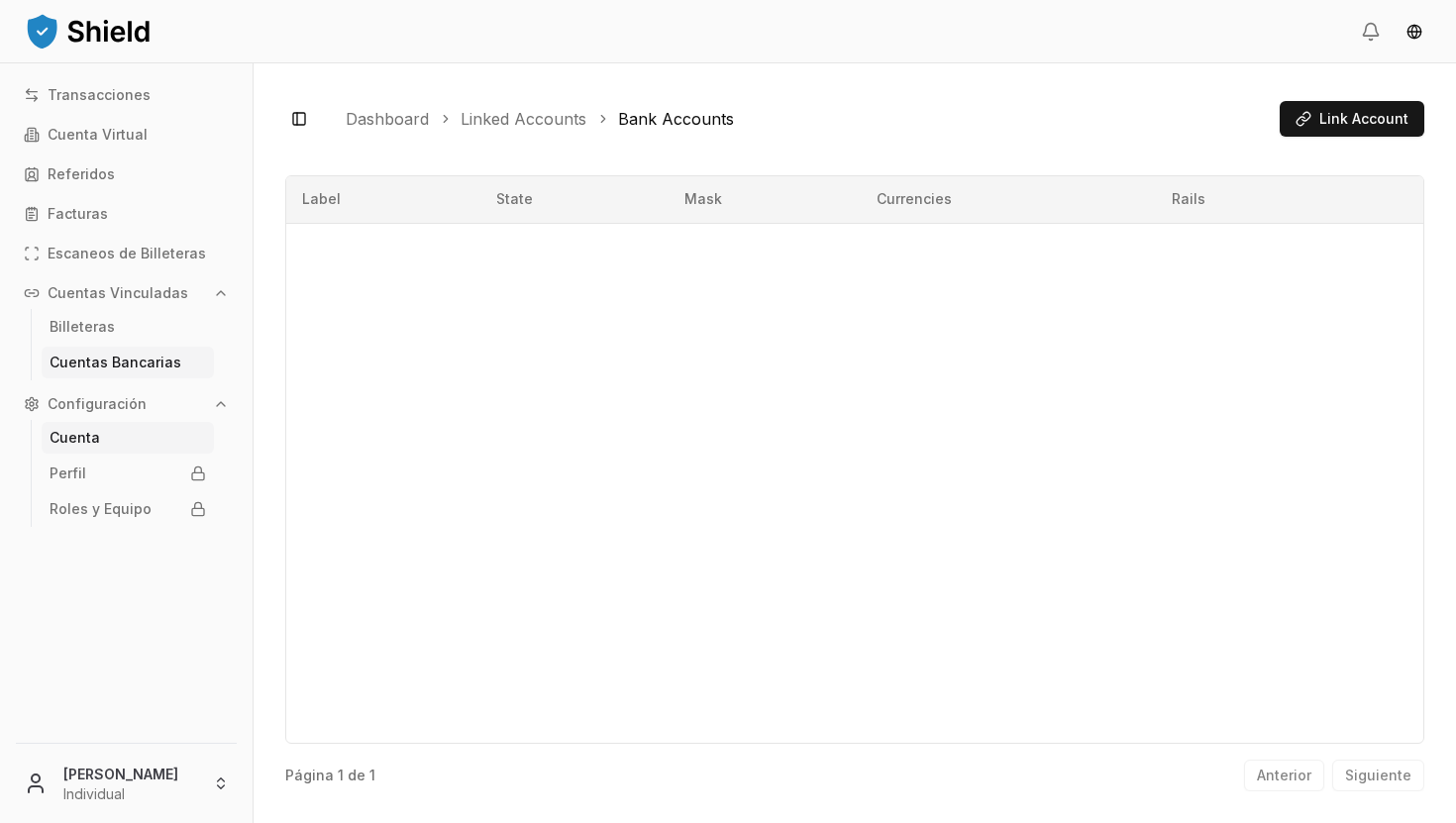 click on "Cuenta" at bounding box center [74, 438] 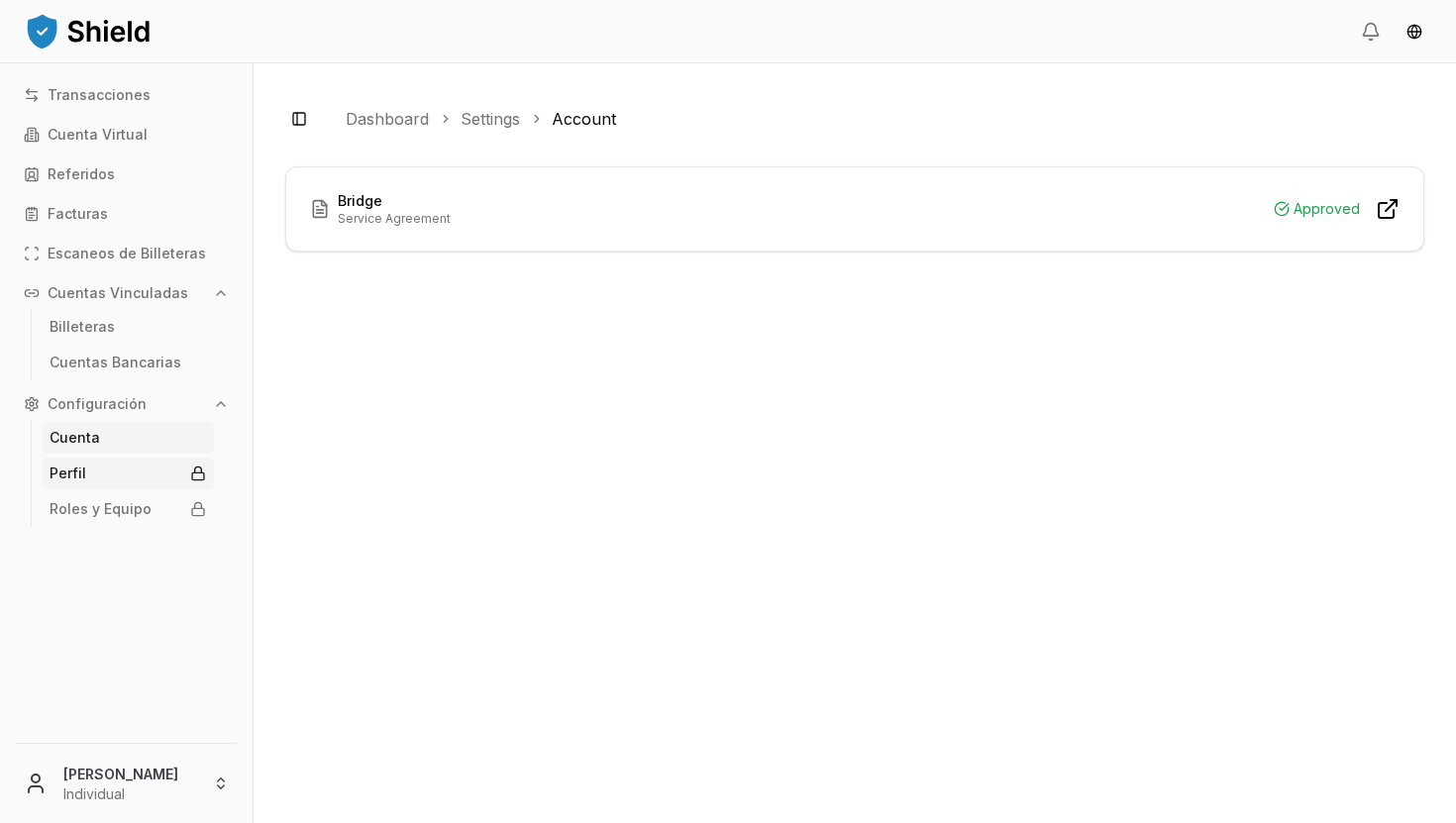 click on "Perfil" at bounding box center (128, 473) 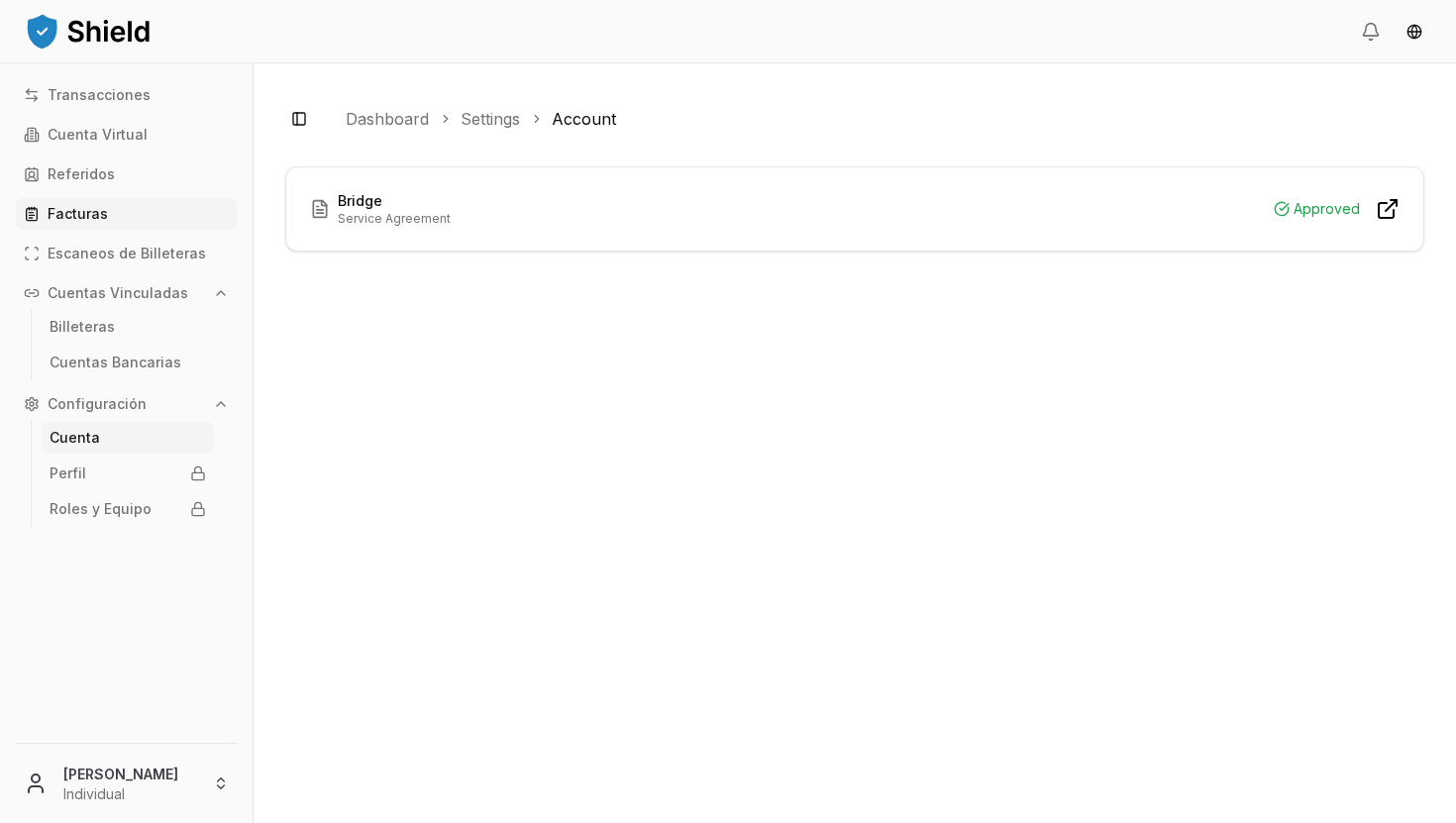 click on "Facturas" at bounding box center (126, 214) 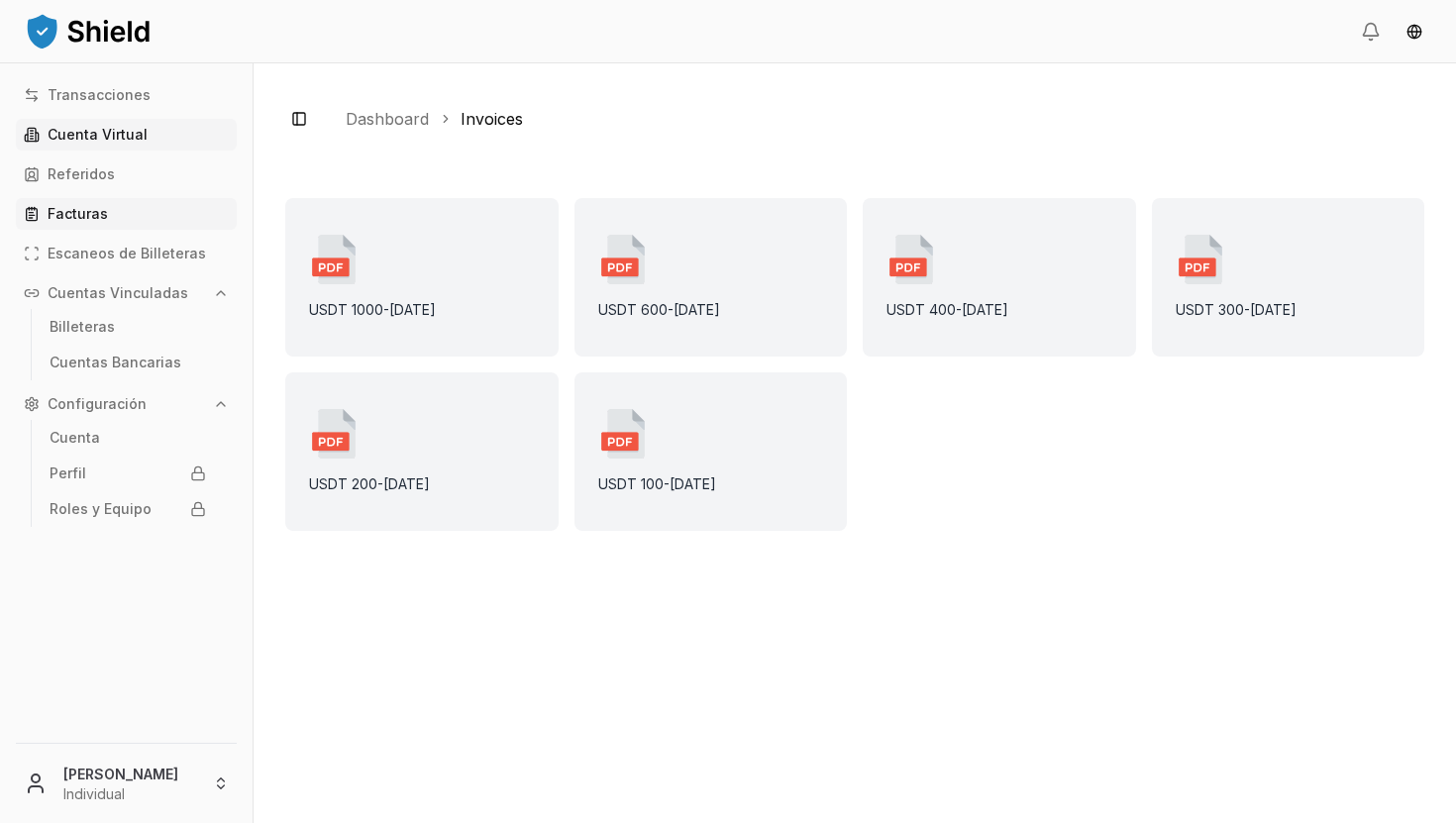 click on "Cuenta Virtual" at bounding box center (97, 135) 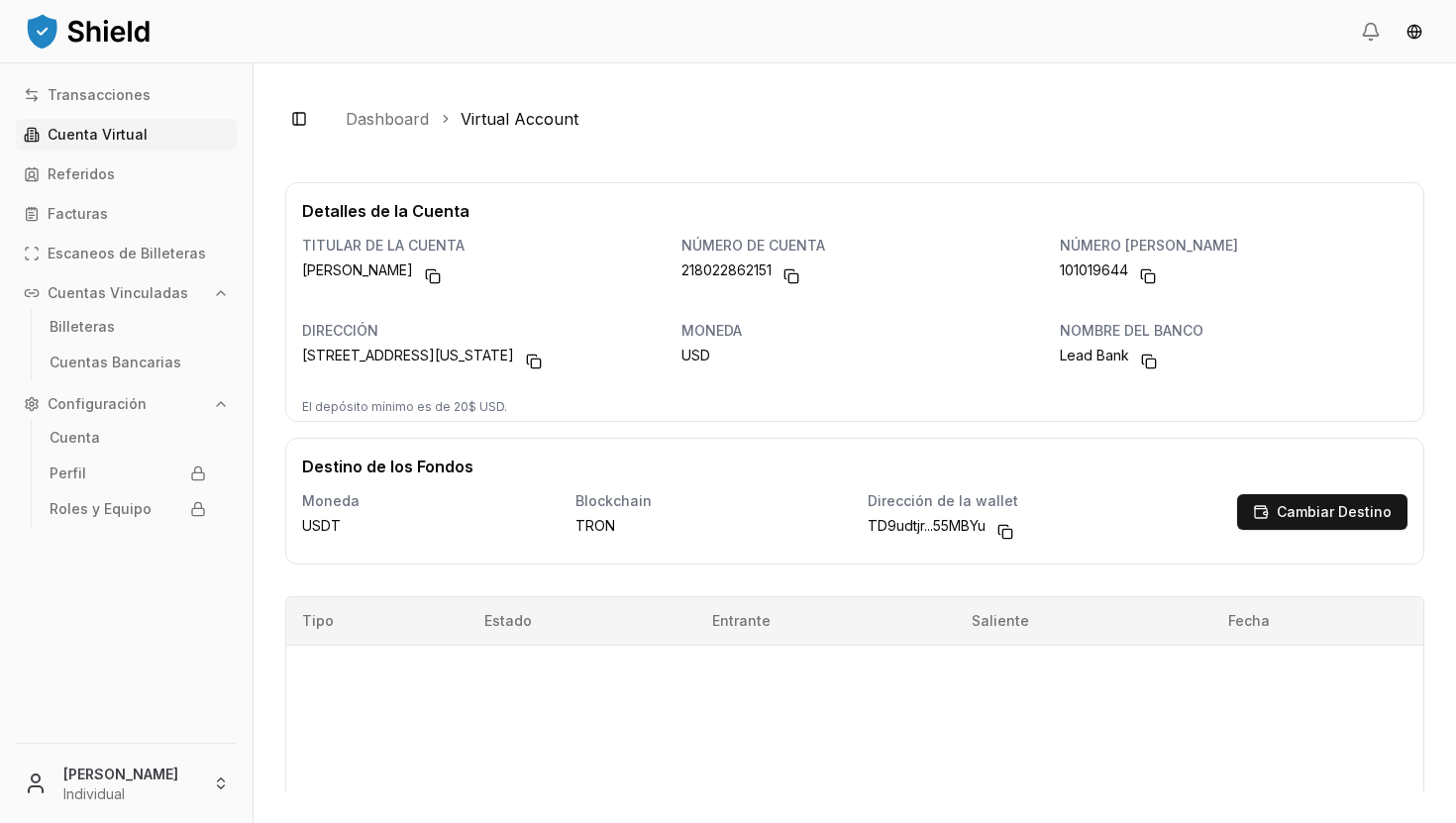 click on "Lead Bank" at bounding box center [1233, 361] 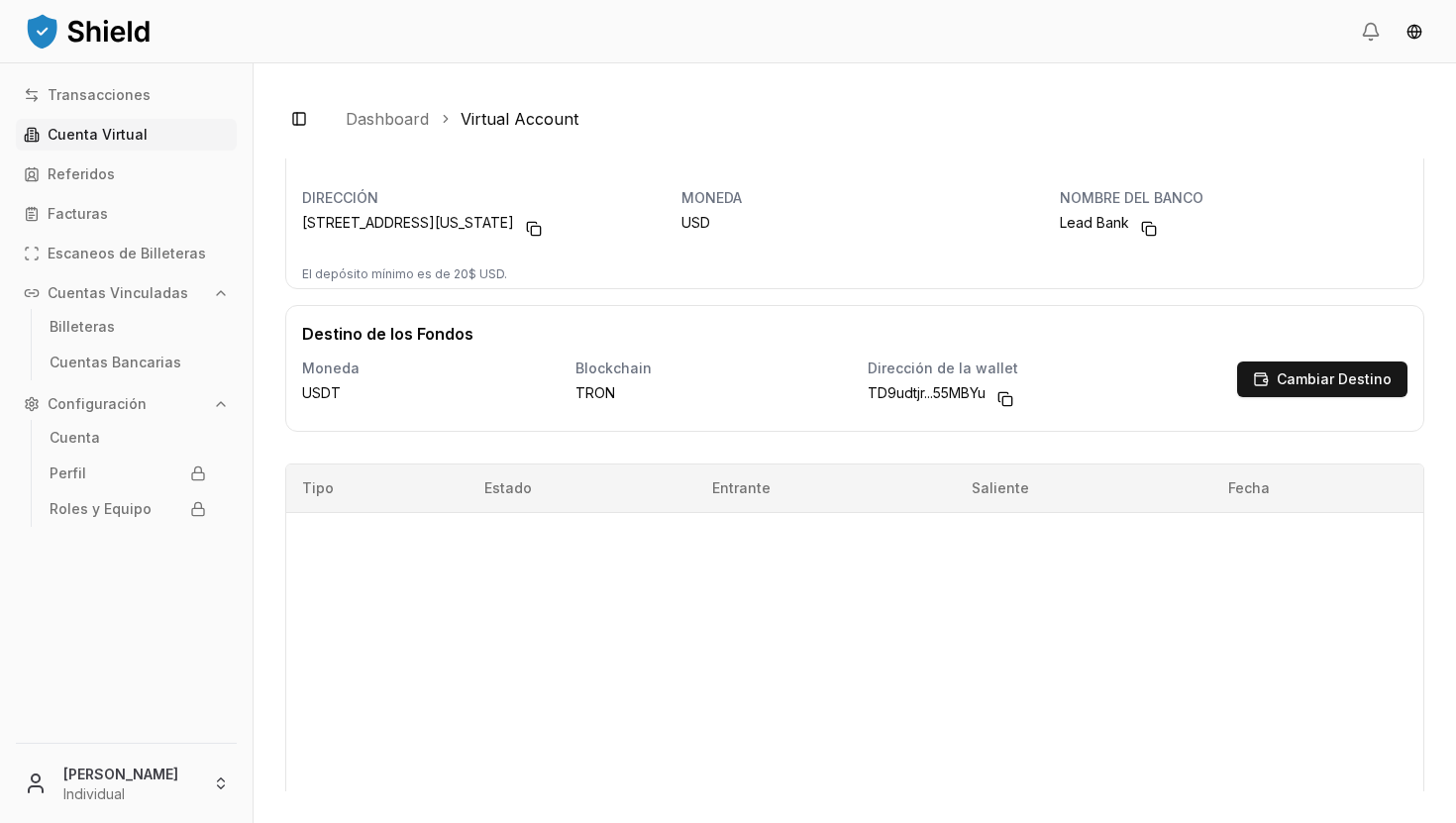 scroll, scrollTop: 0, scrollLeft: 0, axis: both 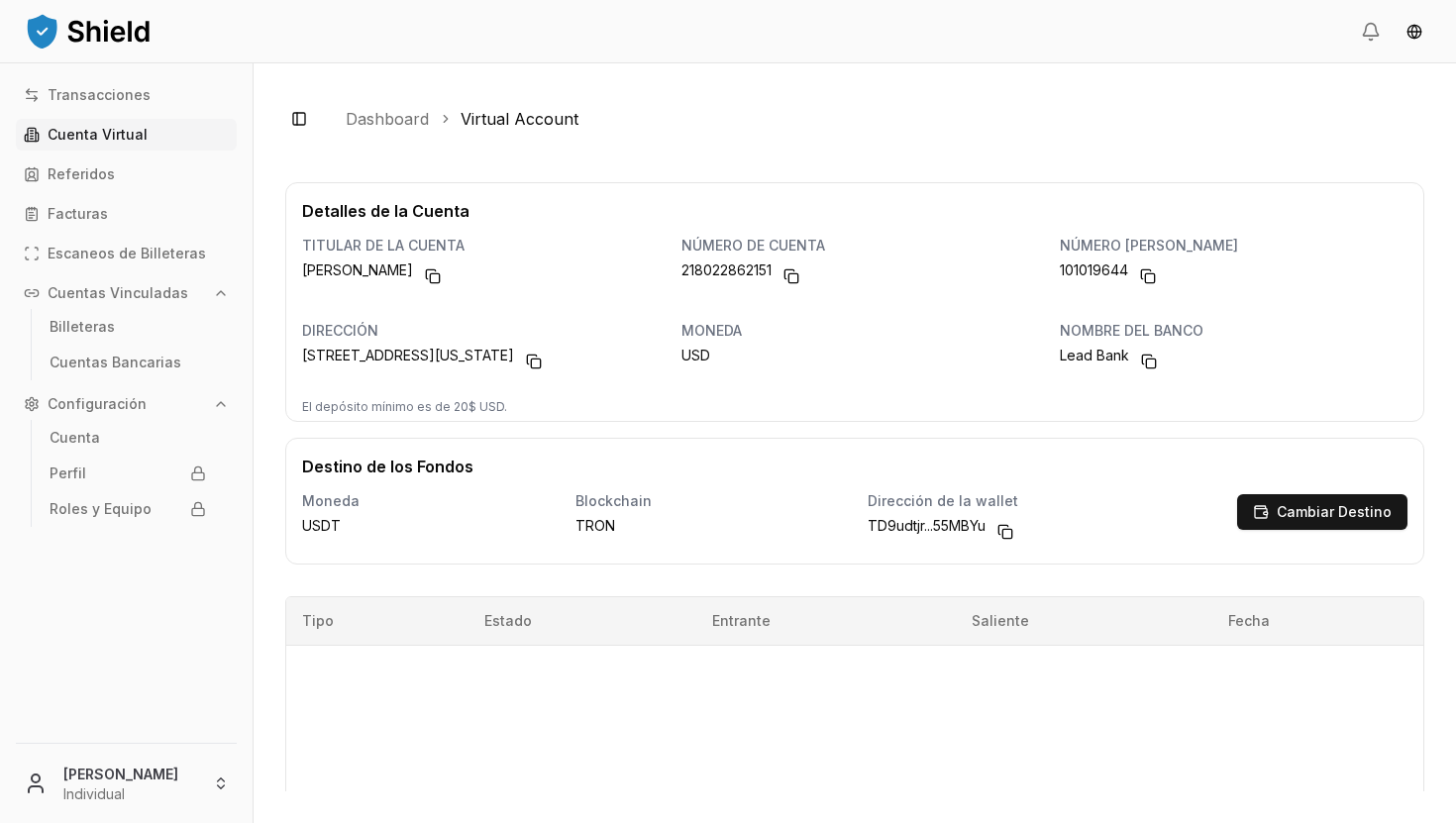click on "Detalles de la Cuenta" at bounding box center (855, 203) 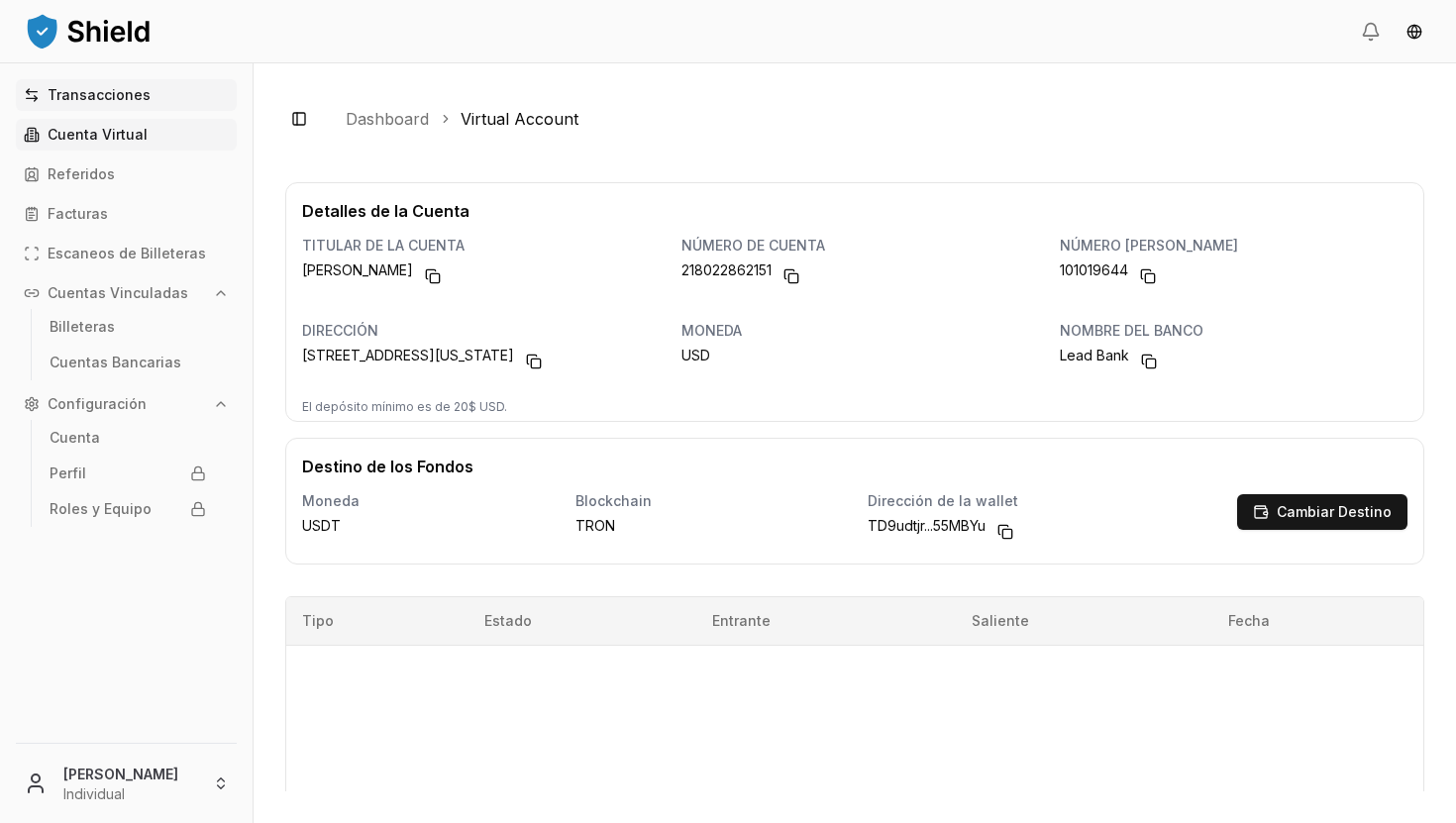 click on "Transacciones" at bounding box center (99, 95) 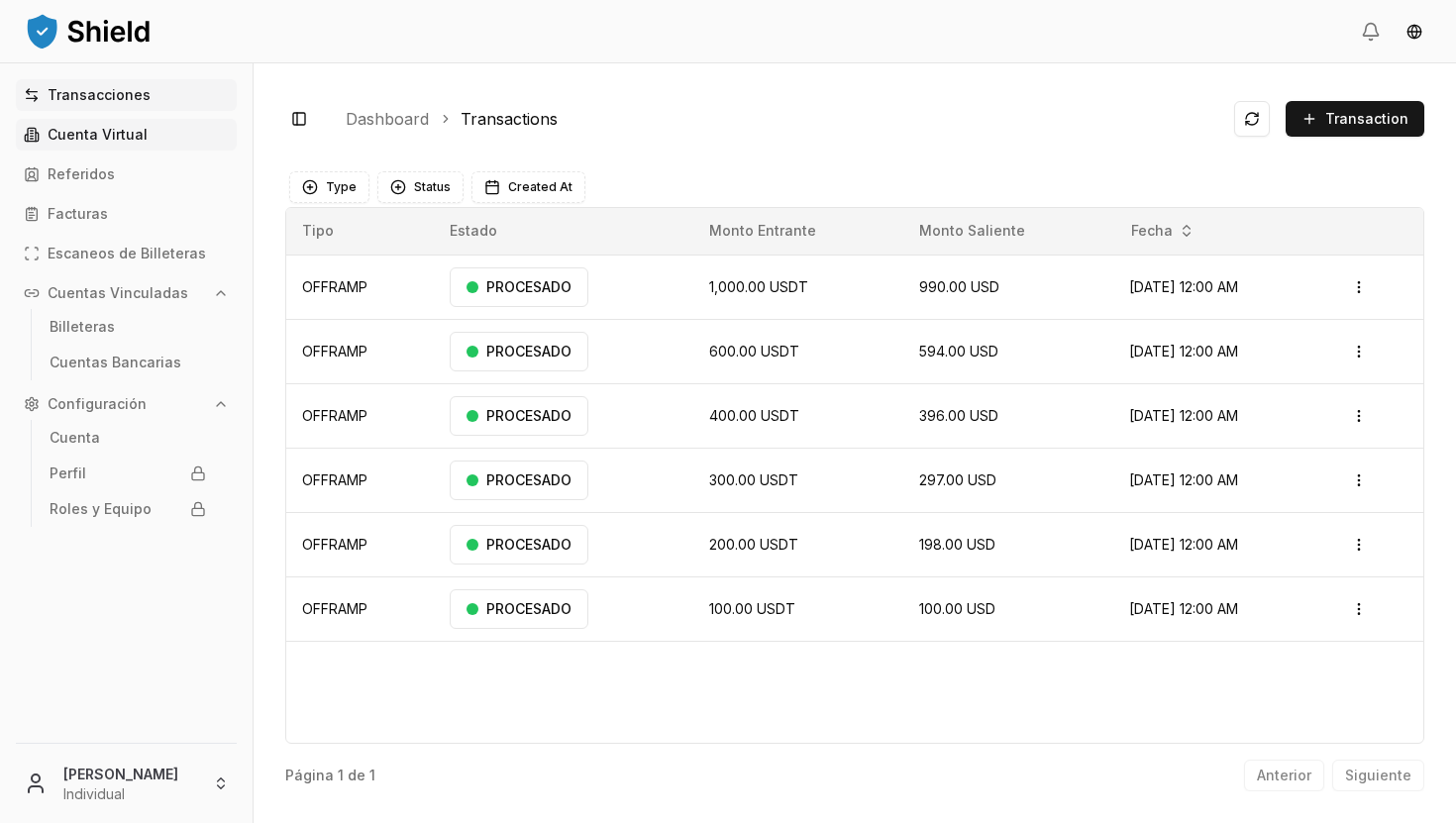 click on "Cuenta Virtual" at bounding box center (126, 135) 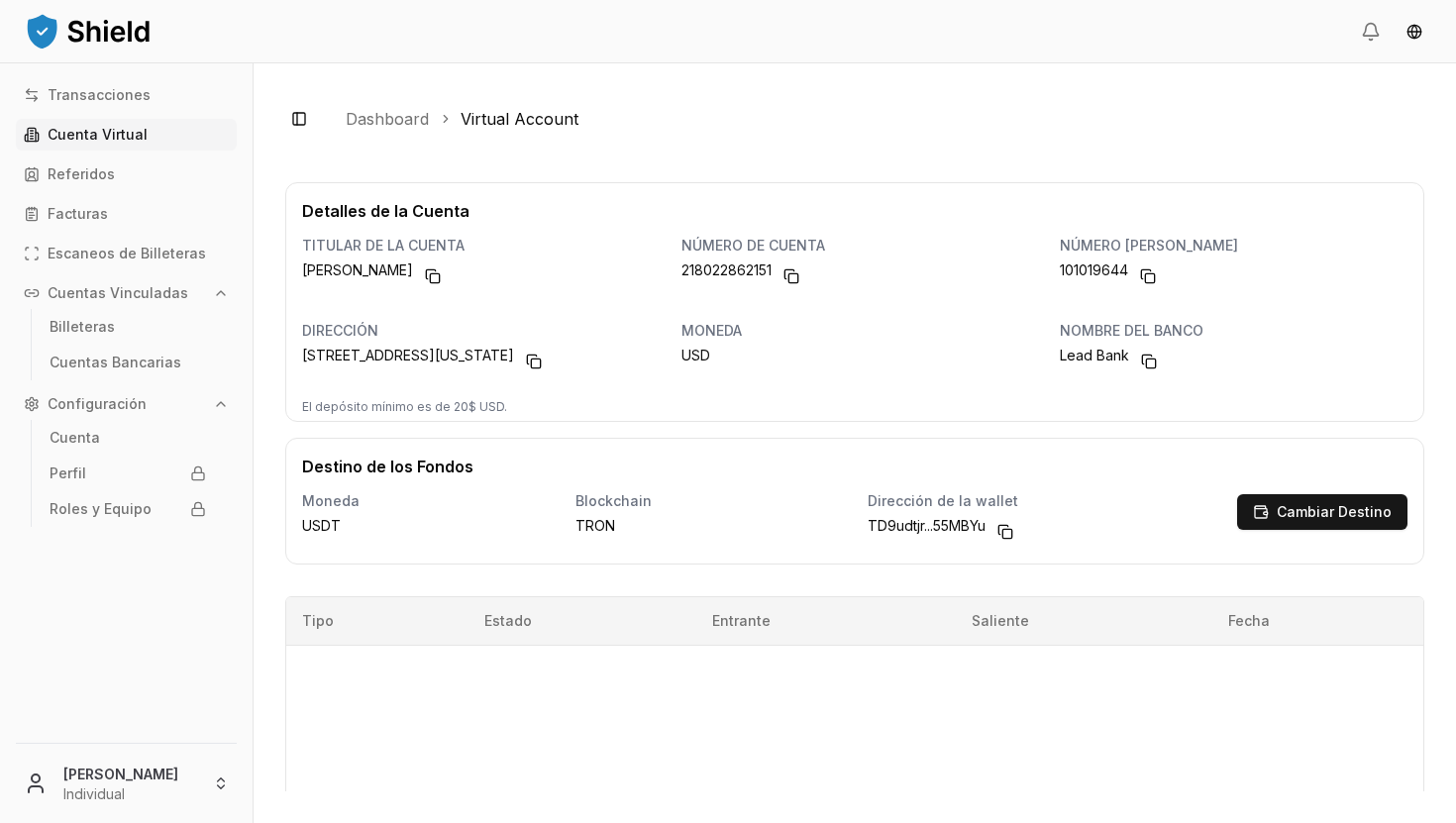 click on "Dashboard" at bounding box center (387, 119) 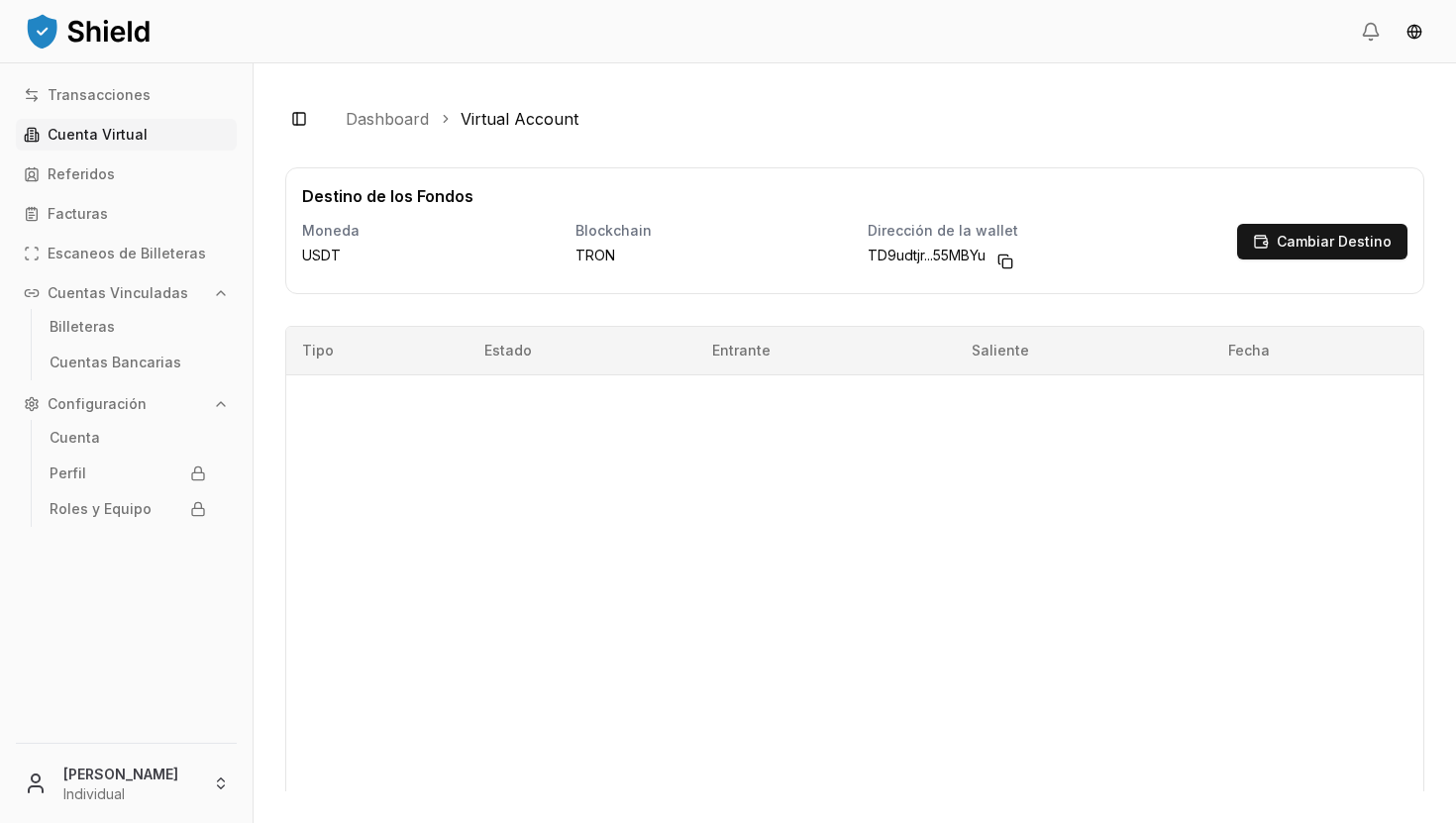 scroll, scrollTop: 0, scrollLeft: 0, axis: both 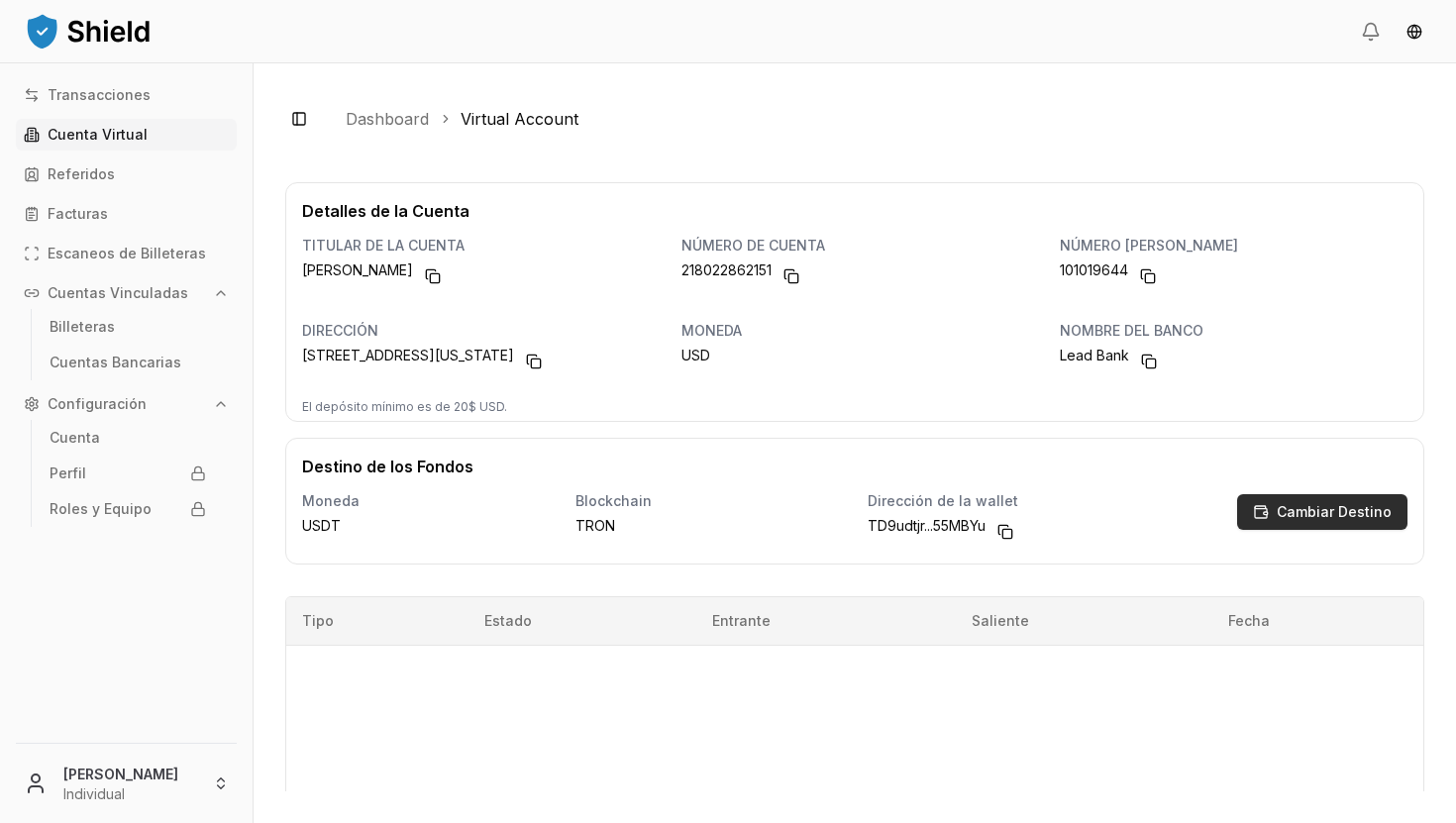 click on "Cambiar Destino" at bounding box center (1322, 512) 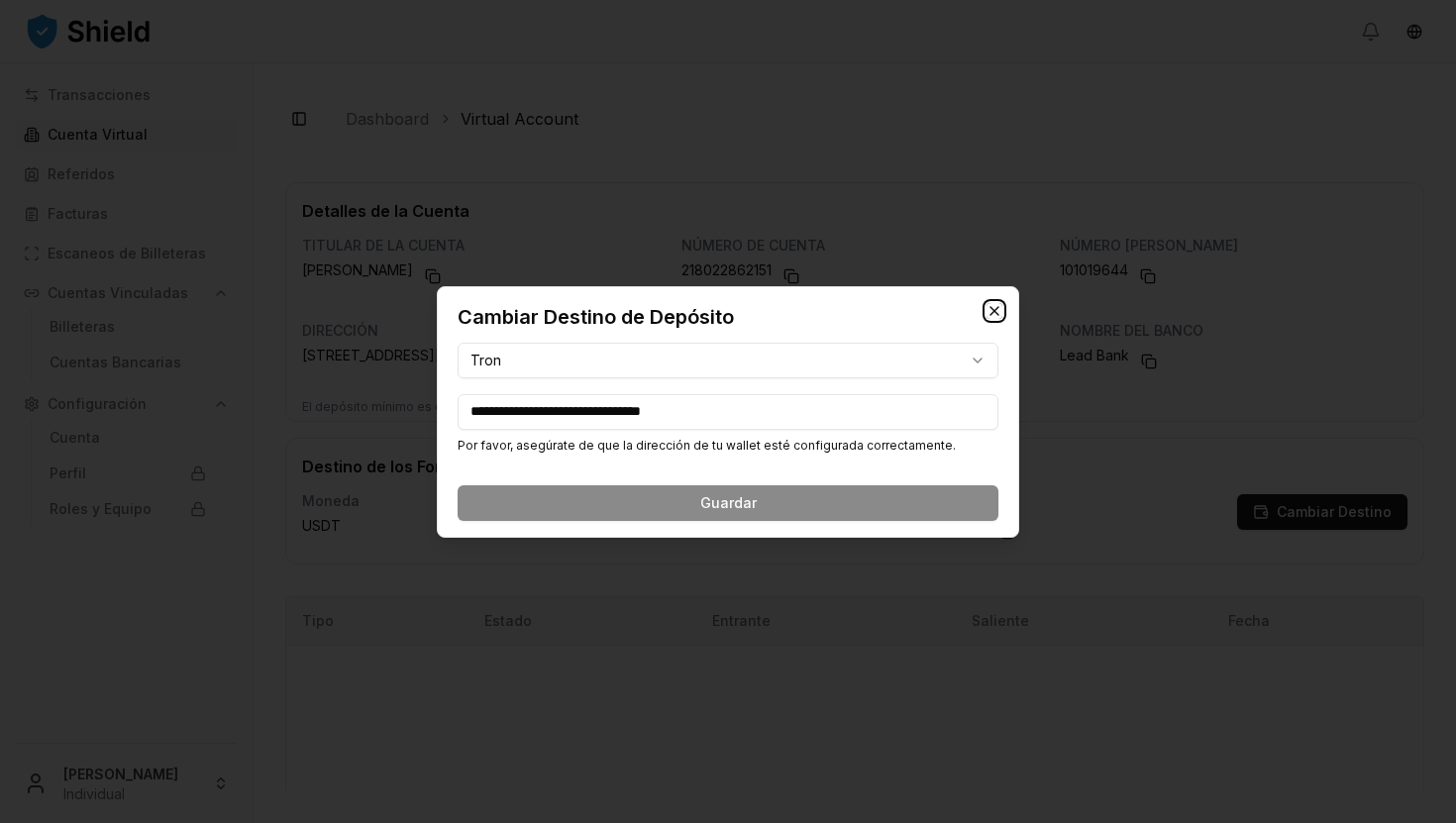 click 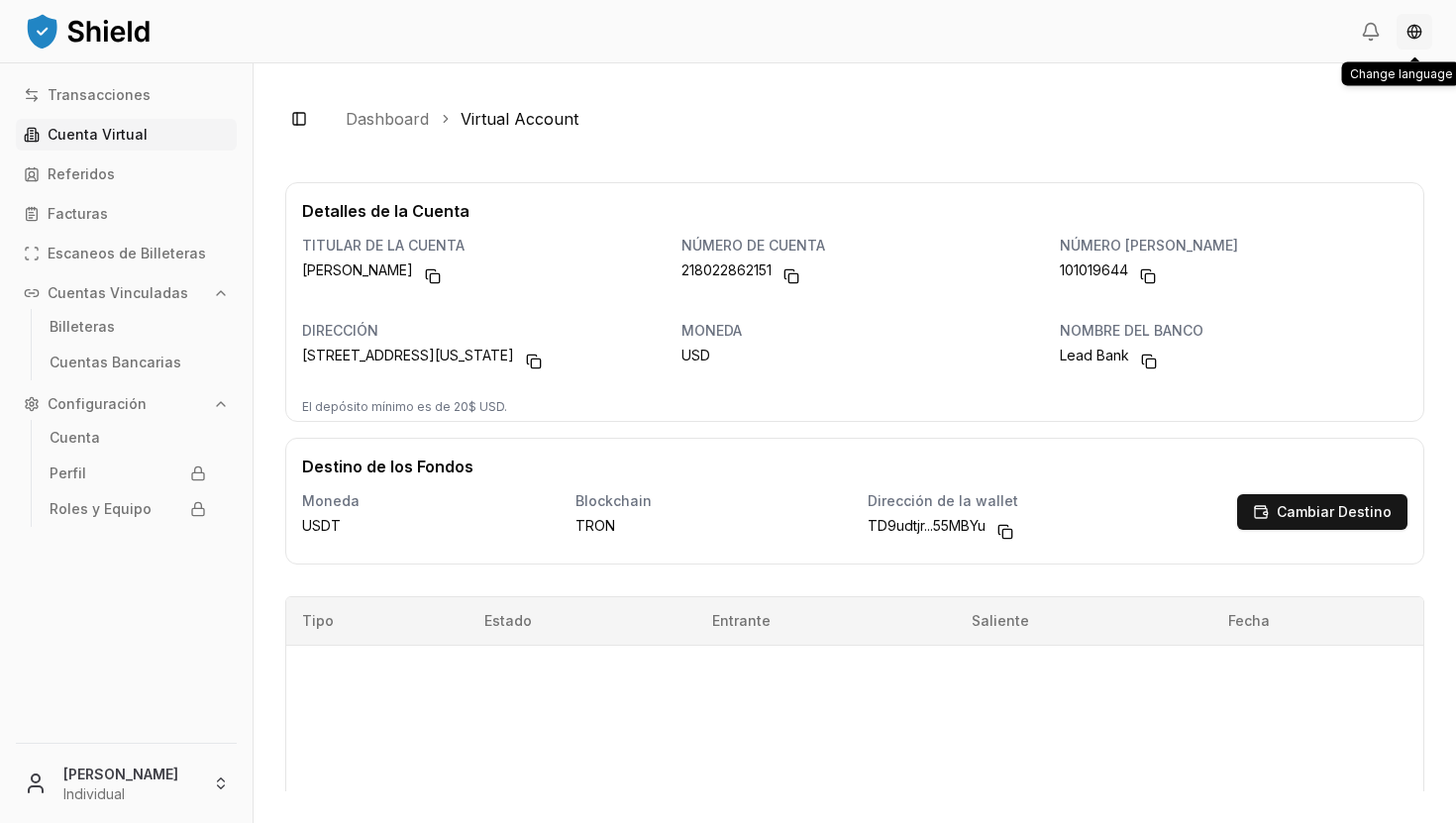 click on "Transacciones Cuenta Virtual Referidos Facturas Escaneos de Billeteras Cuentas Vinculadas Billeteras Cuentas Bancarias Configuración Cuenta Perfil Roles y Equipo [PERSON_NAME] Individual Toggle Sidebar Dashboard Virtual Account Detalles de la Cuenta titular de la cuenta [PERSON_NAME] número de cuenta 218022862151 número [PERSON_NAME] 101019644 dirección [STREET_ADDRESS][US_STATE] moneda USD nombre del banco Lead Bank El depósito mínimo es de 20$ USD. Destino de los Fondos Moneda USDT Blockchain TRON Dirección de la wallet TD9udtjr...55MBYu Cambiar Destino Hubo un error. Por favor, intenta más tarde. Tipo Estado Entrante Saliente Fecha Página 1 de 1   Anterior Siguiente Change language Change language" at bounding box center (728, 411) 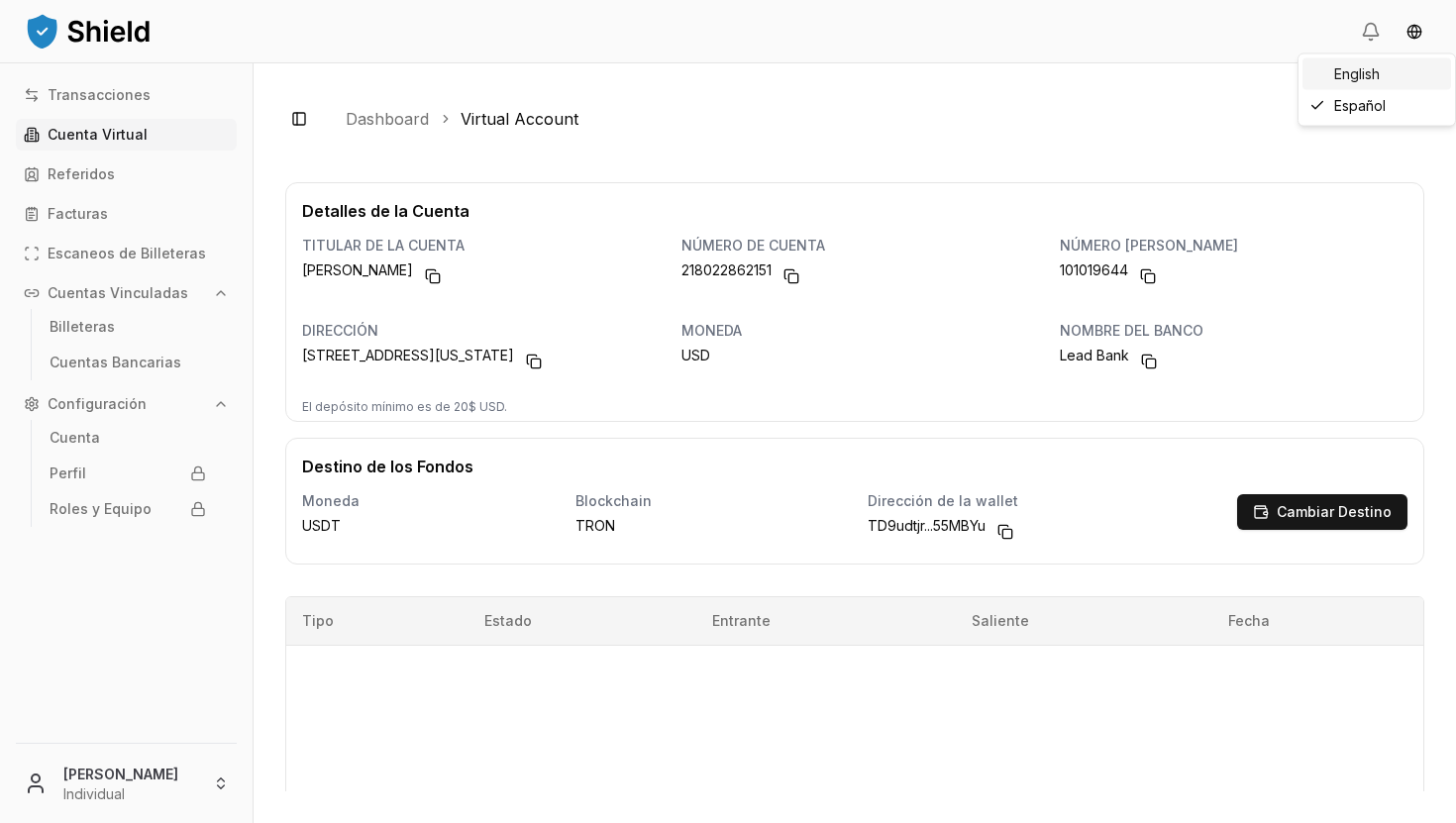 click on "English" at bounding box center [1377, 74] 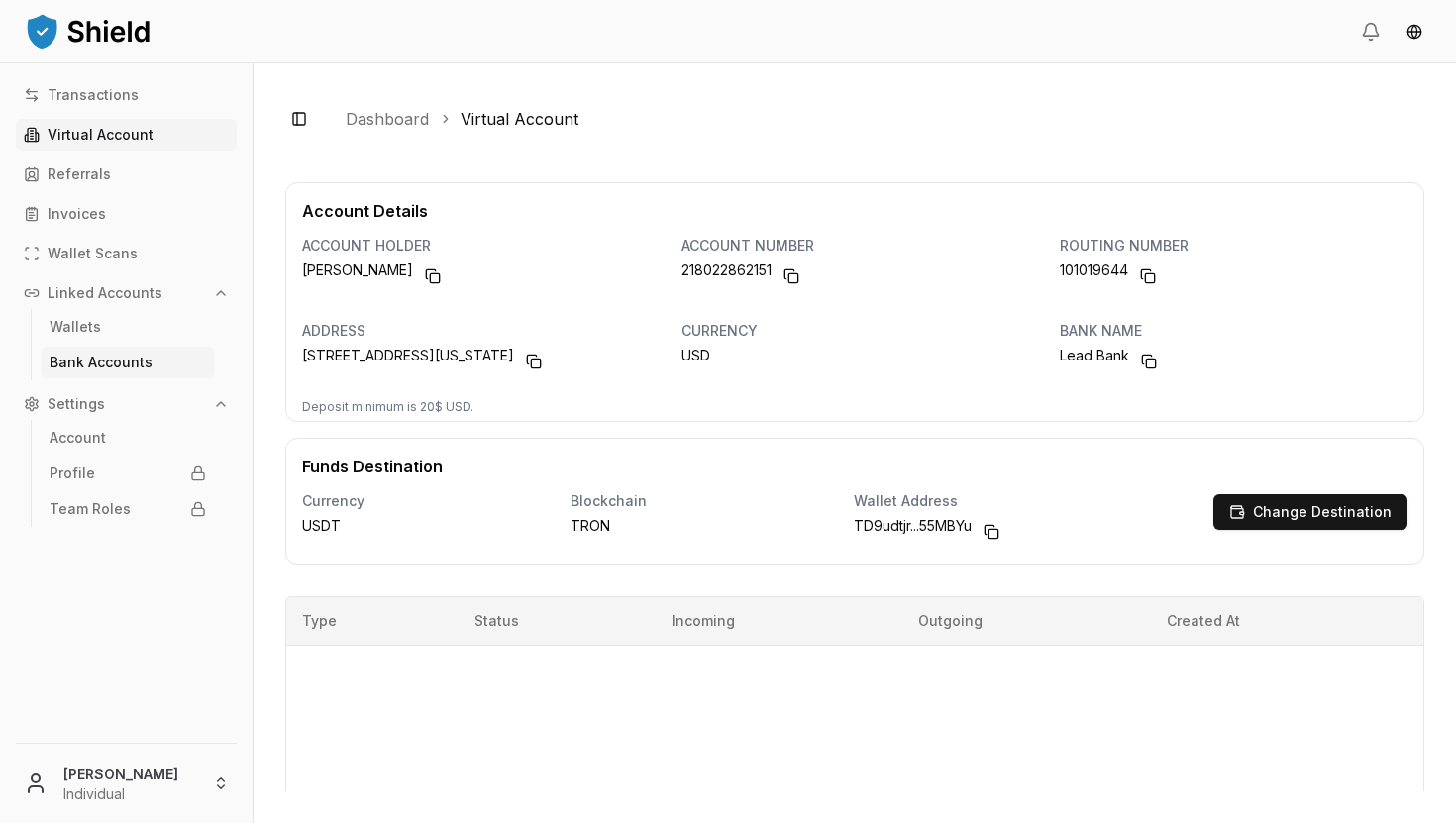 click on "Bank Accounts" at bounding box center [101, 362] 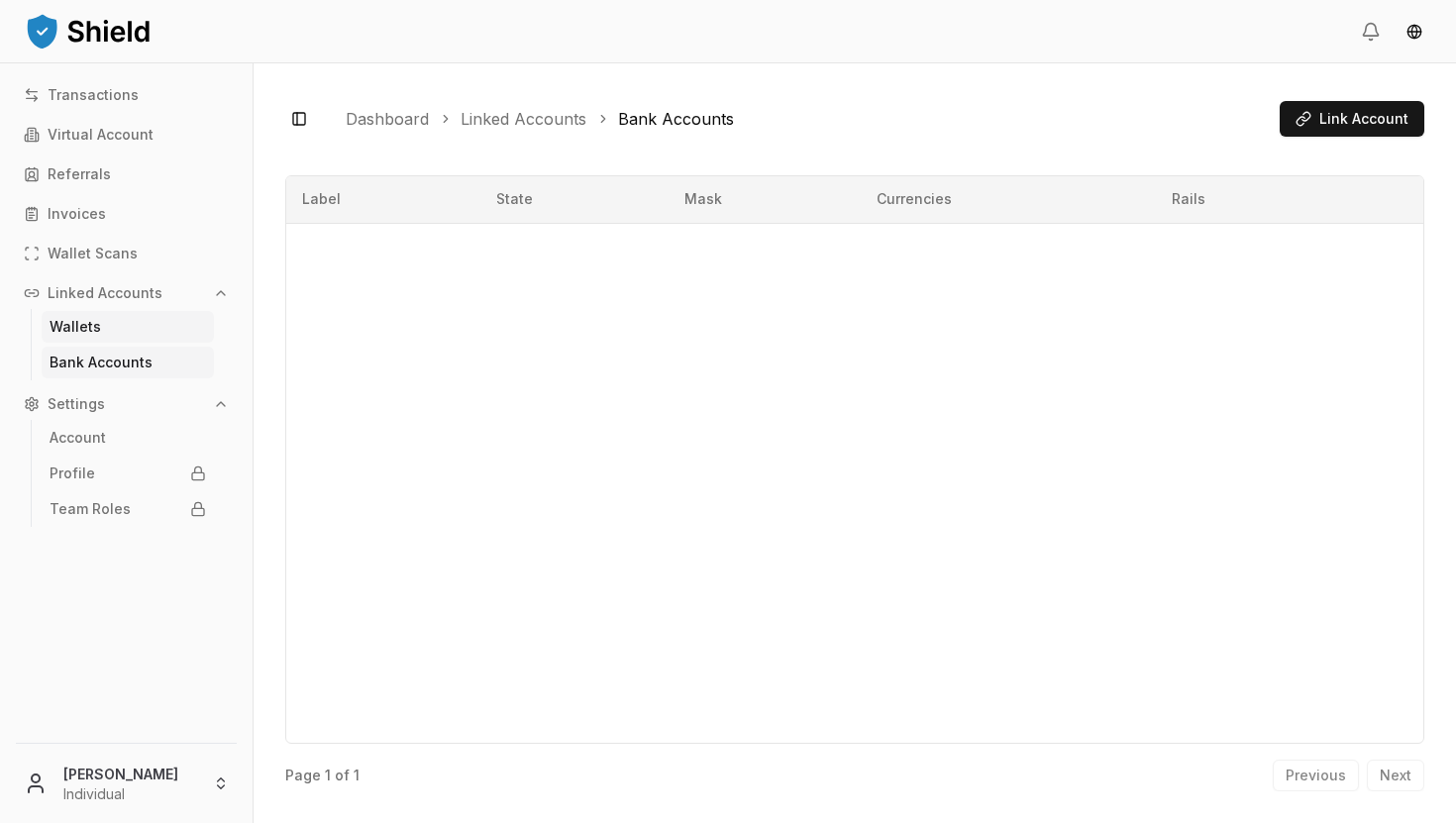 click on "Wallets" at bounding box center (128, 327) 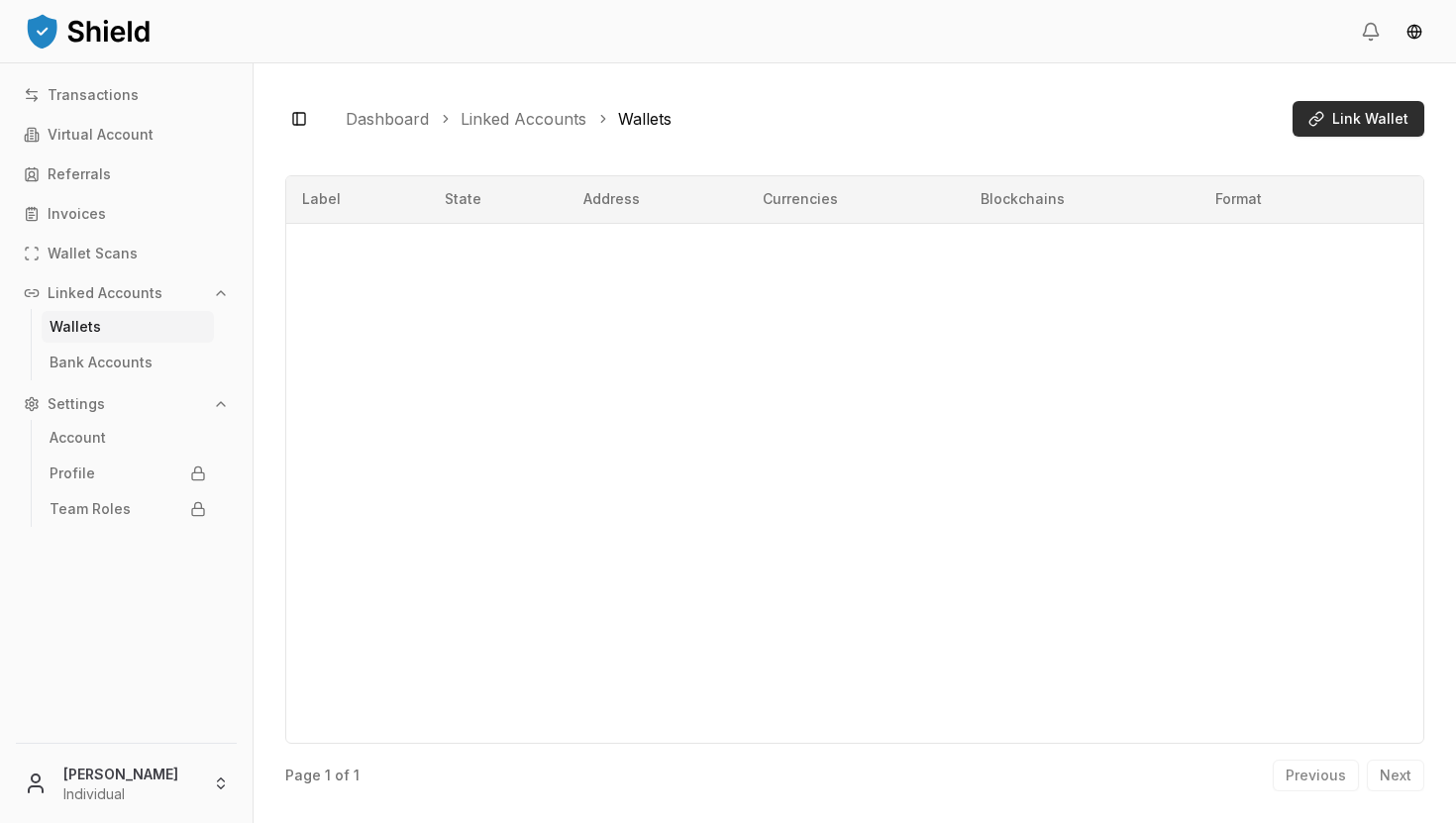 click on "Link Wallet" at bounding box center [1358, 119] 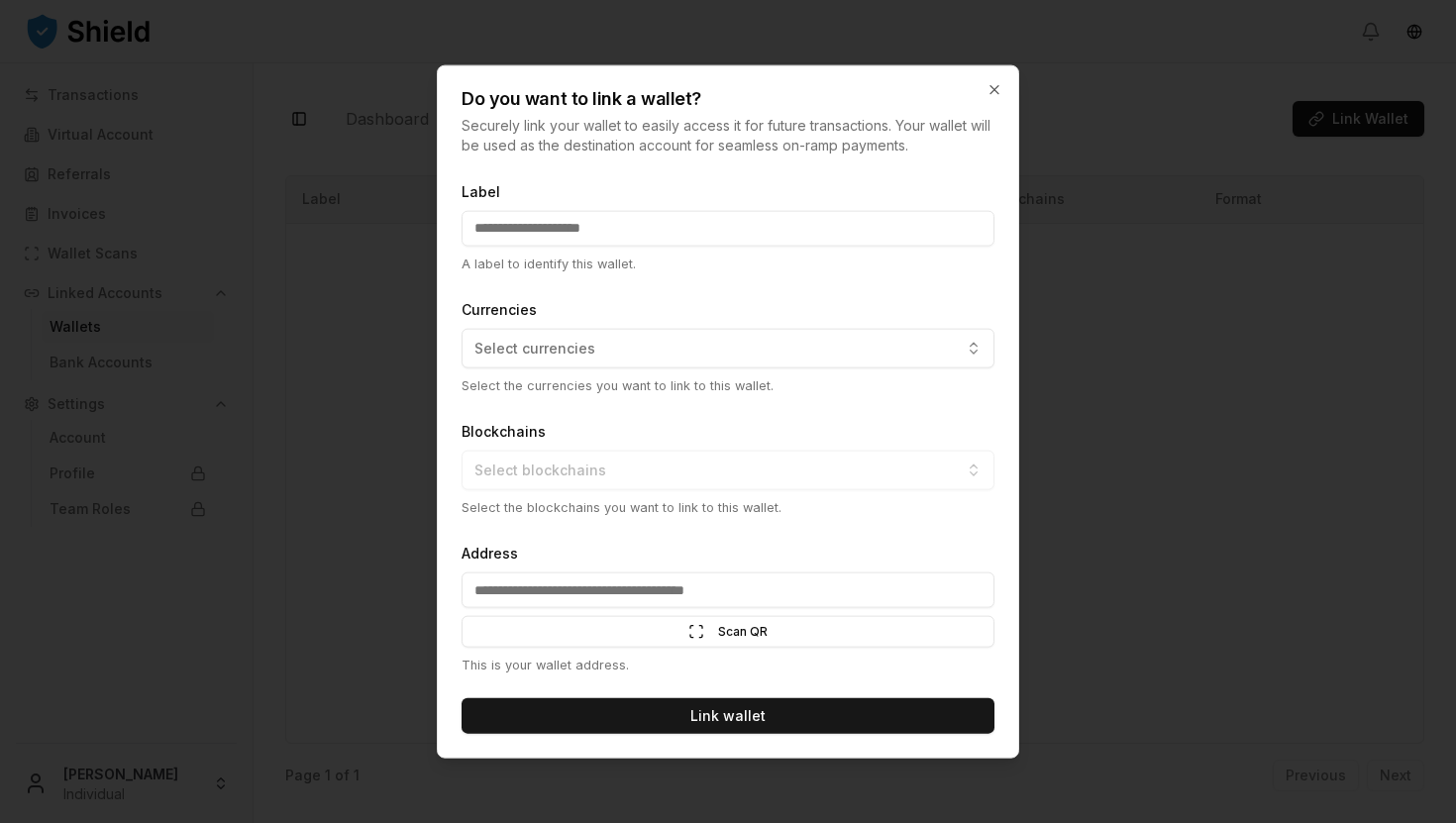 click on "Blockchains Select blockchains Select the blockchains you want to link to this wallet." at bounding box center (728, 467) 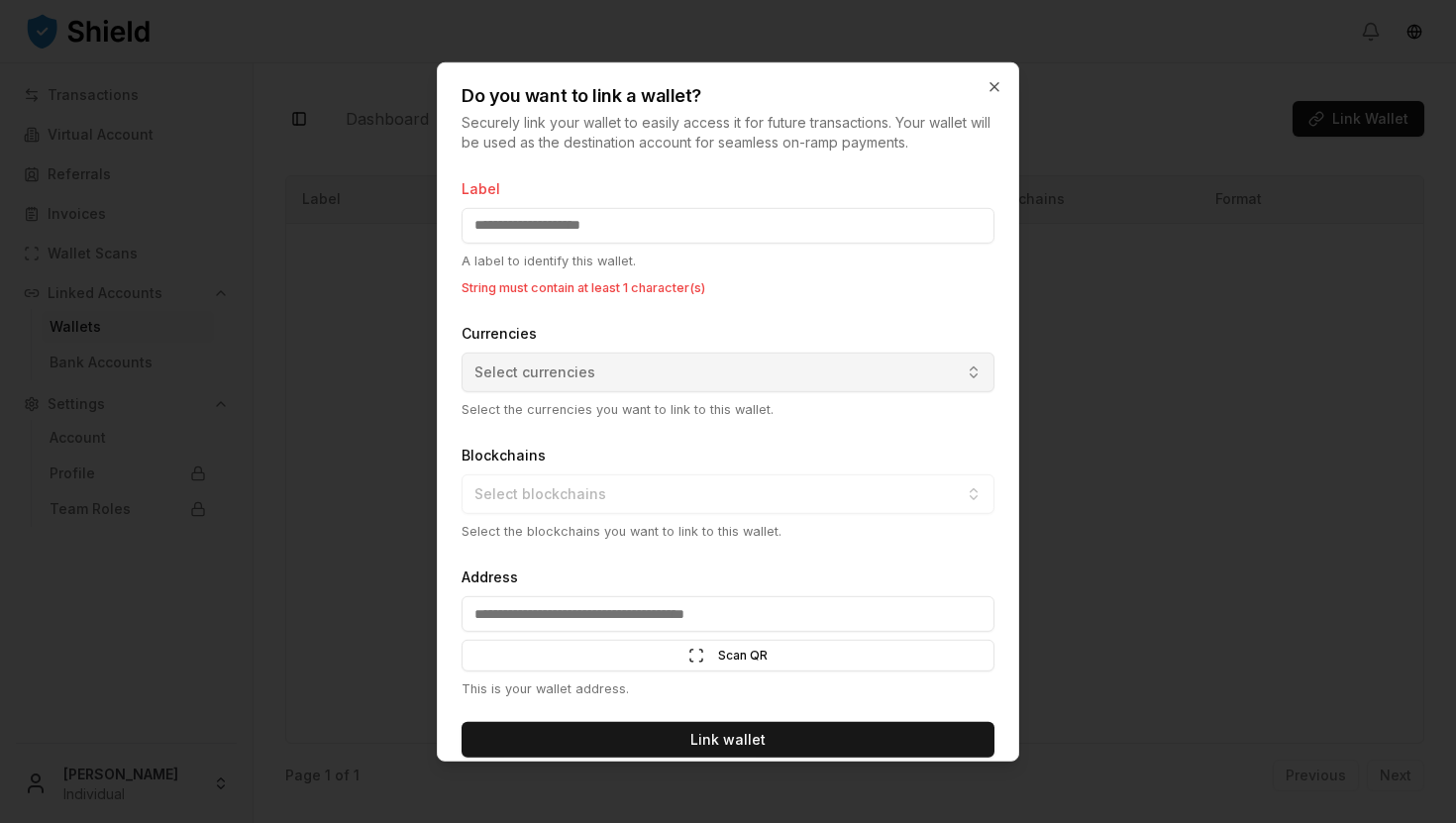 click on "Select currencies" at bounding box center [728, 372] 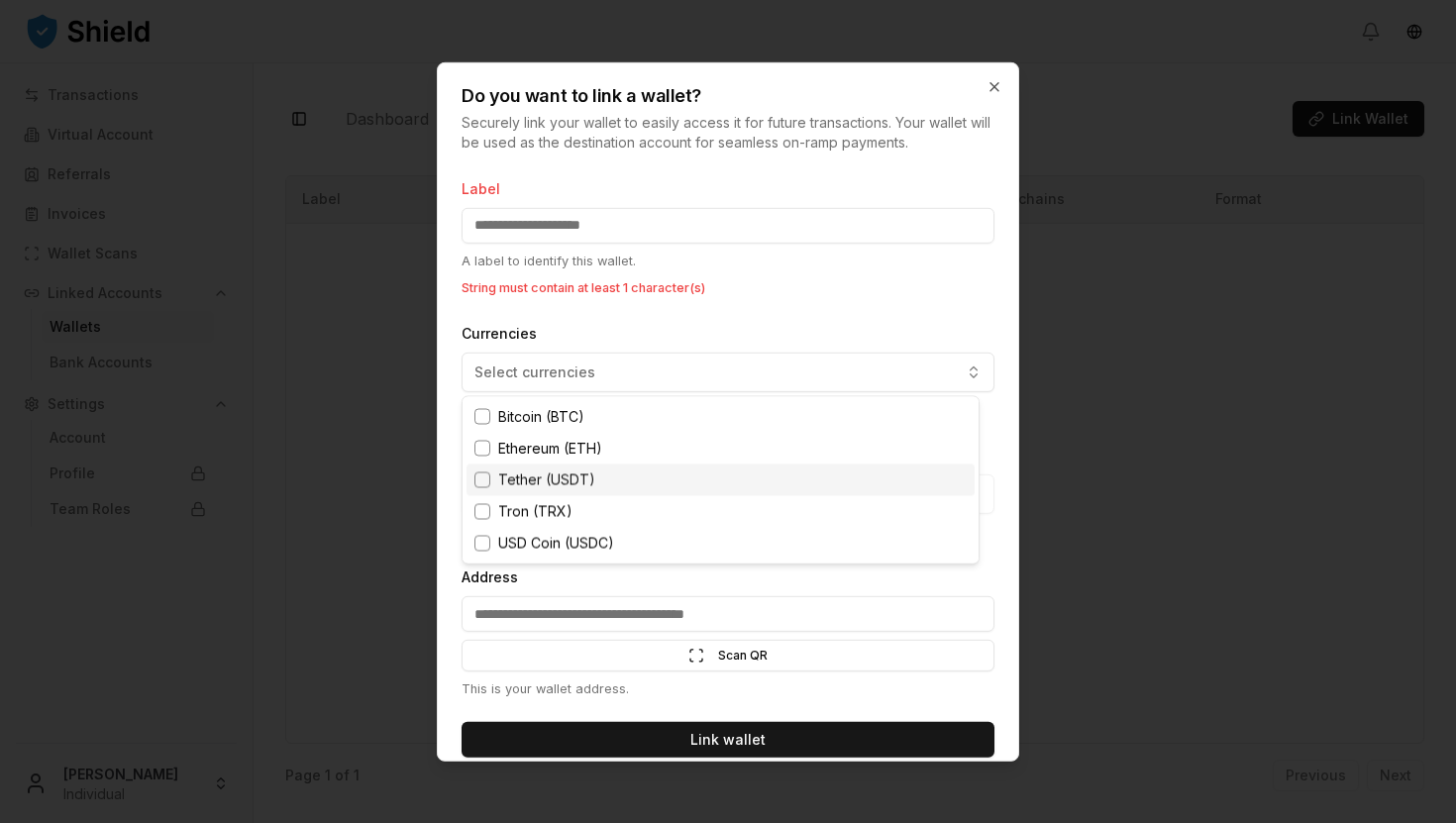 click on "Tether (USDT)" at bounding box center (720, 480) 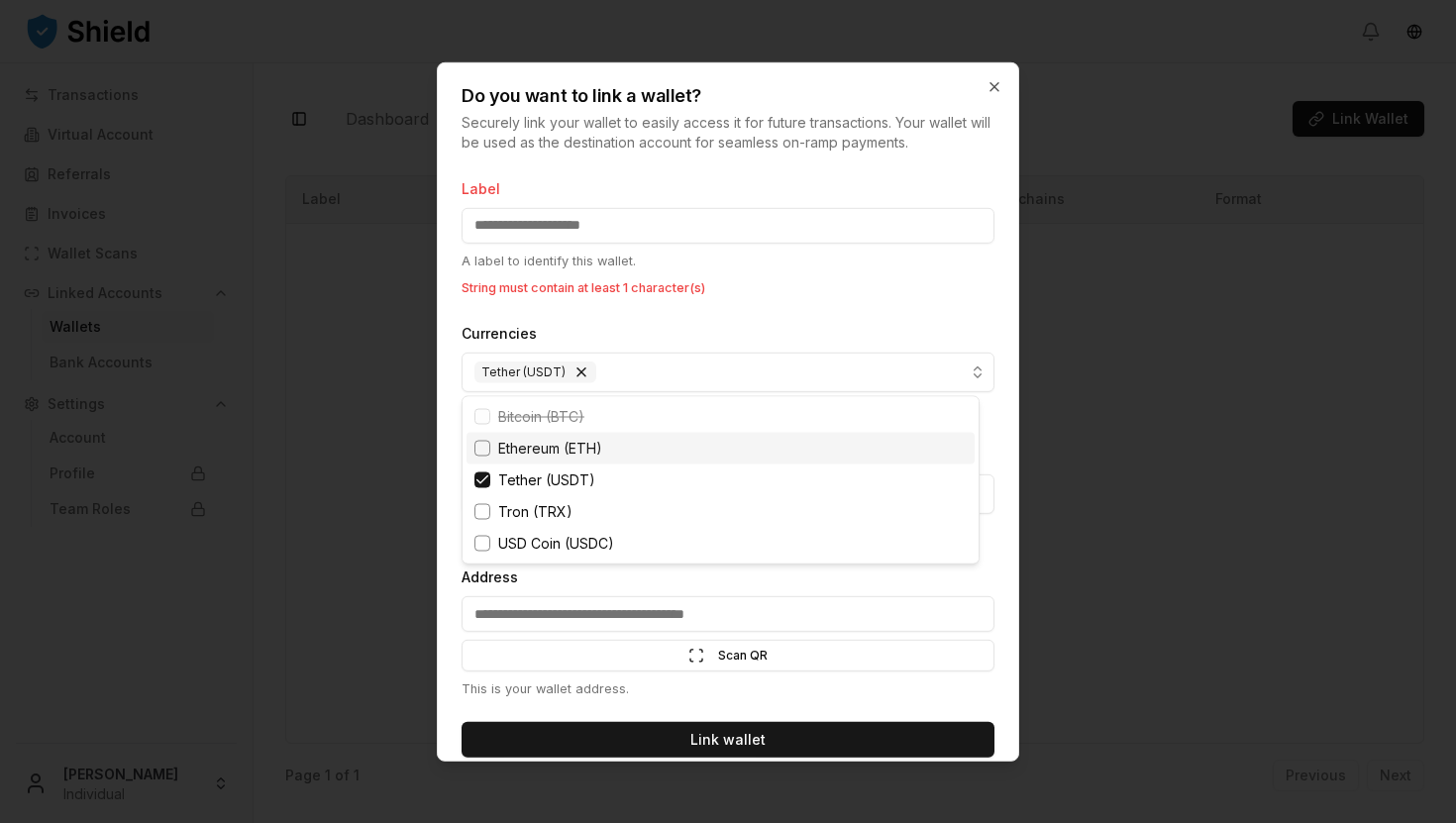 click at bounding box center [728, 411] 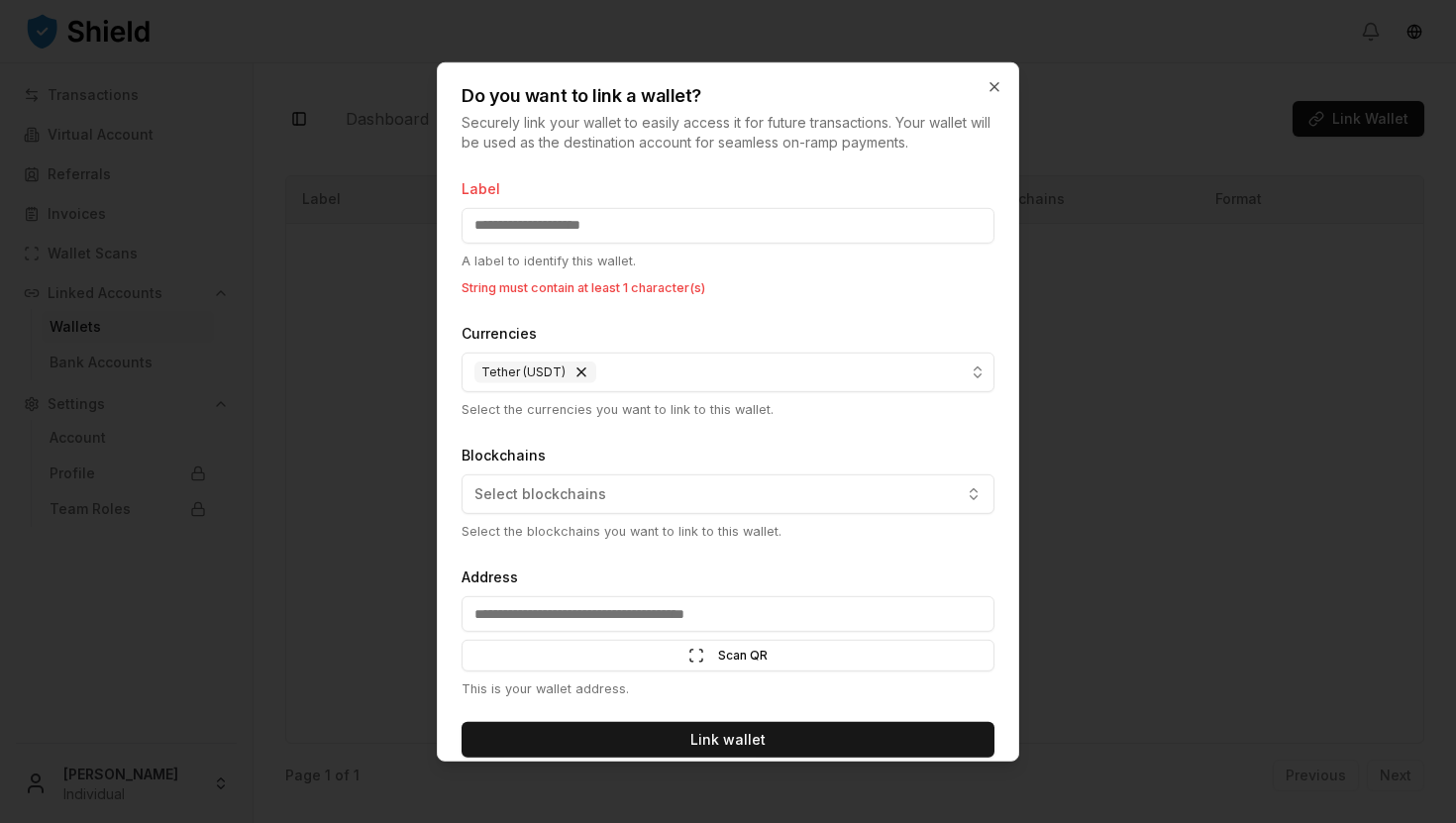 click on "Label" at bounding box center [728, 225] 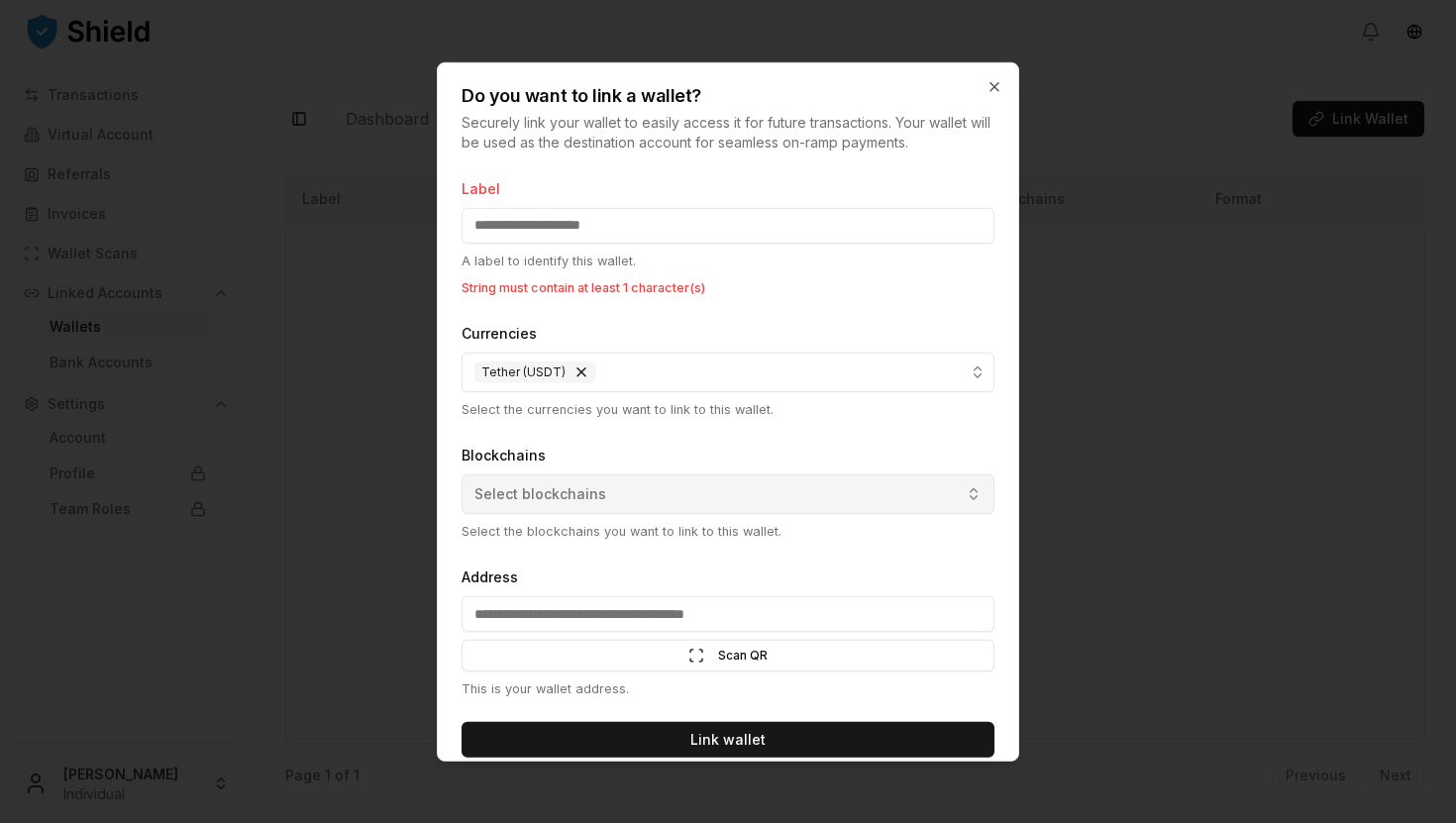 click on "Select blockchains" at bounding box center [728, 494] 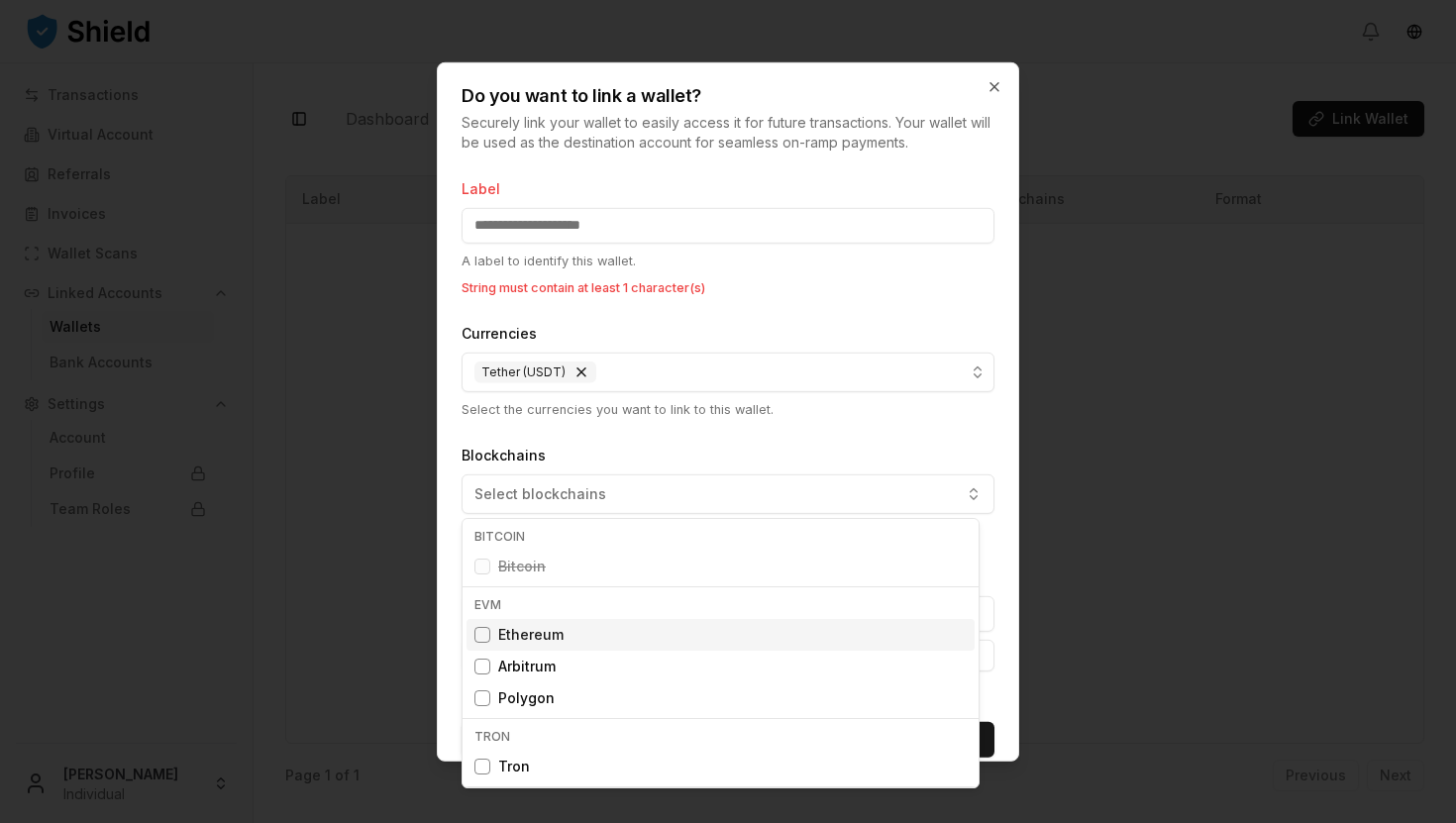 click at bounding box center [728, 411] 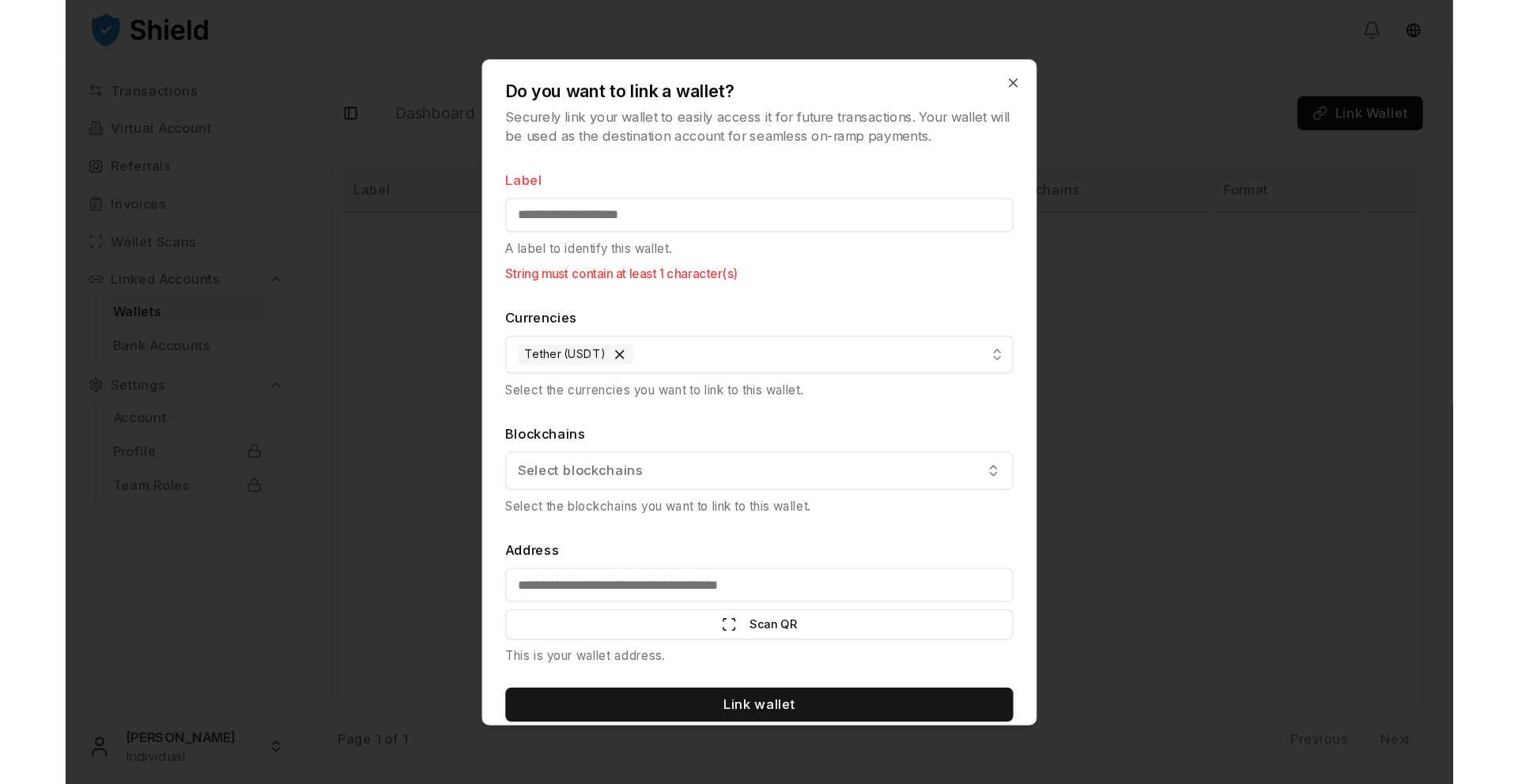 scroll, scrollTop: 17, scrollLeft: 0, axis: vertical 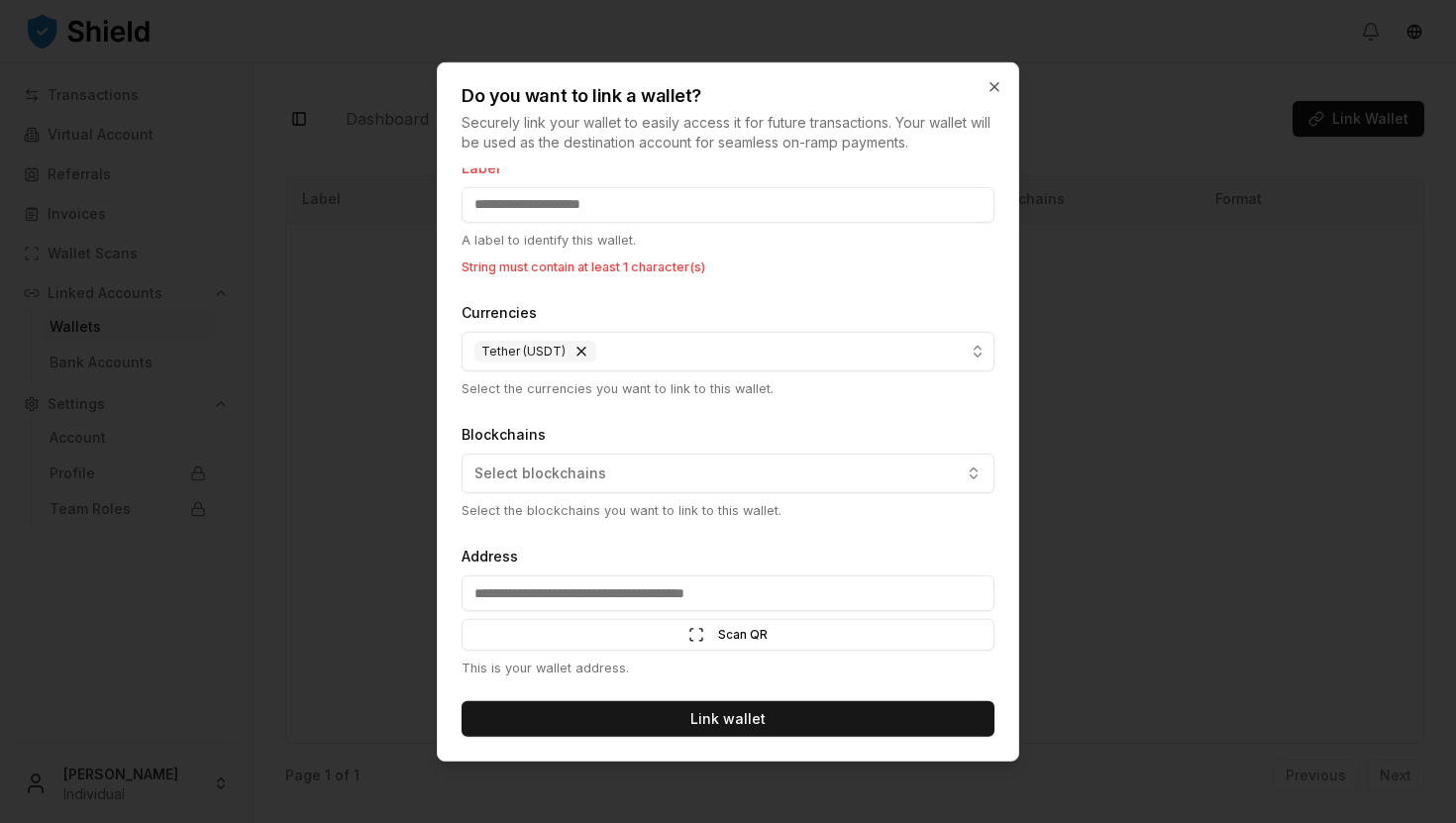click on "Address" at bounding box center [728, 593] 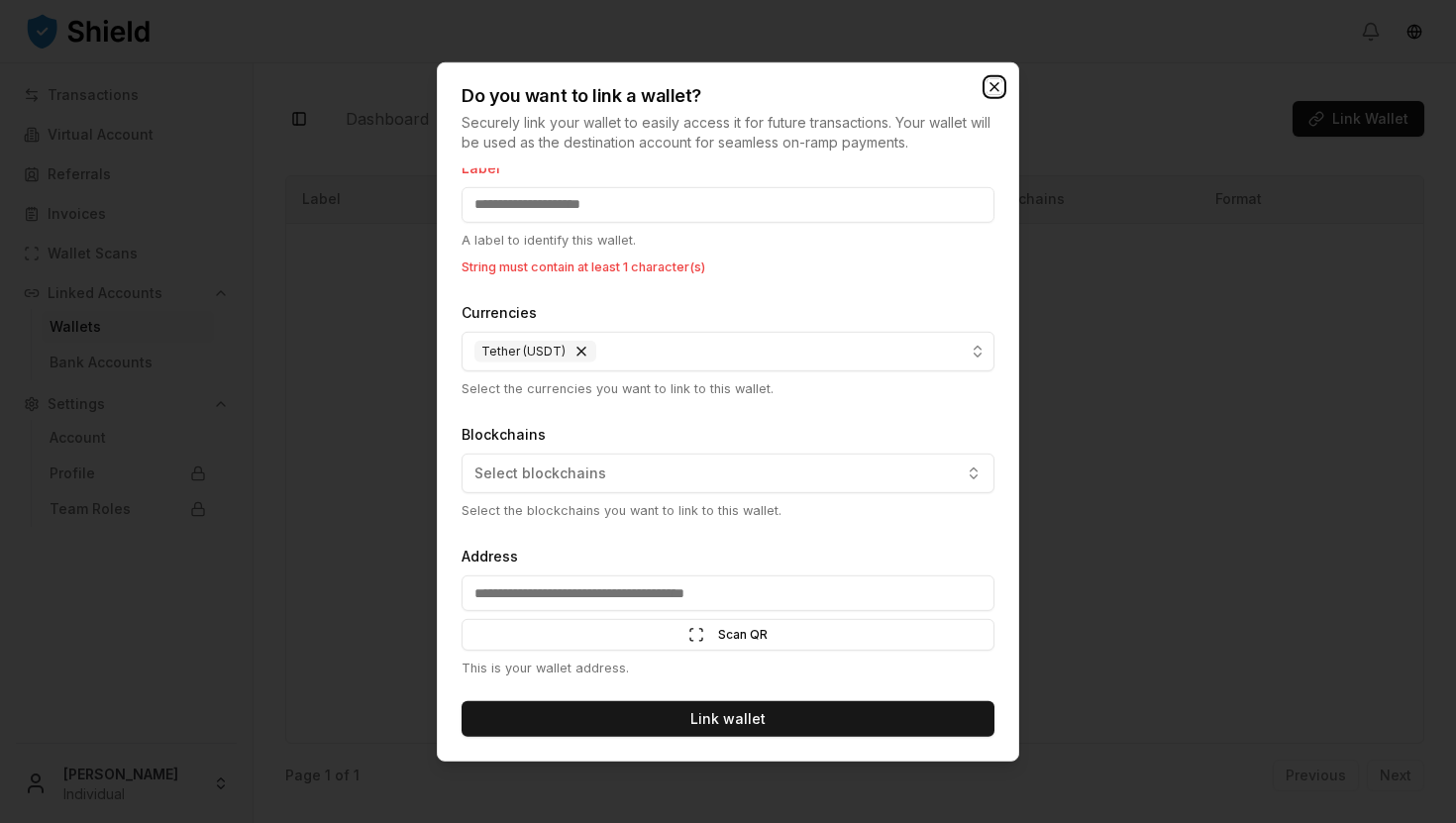 click 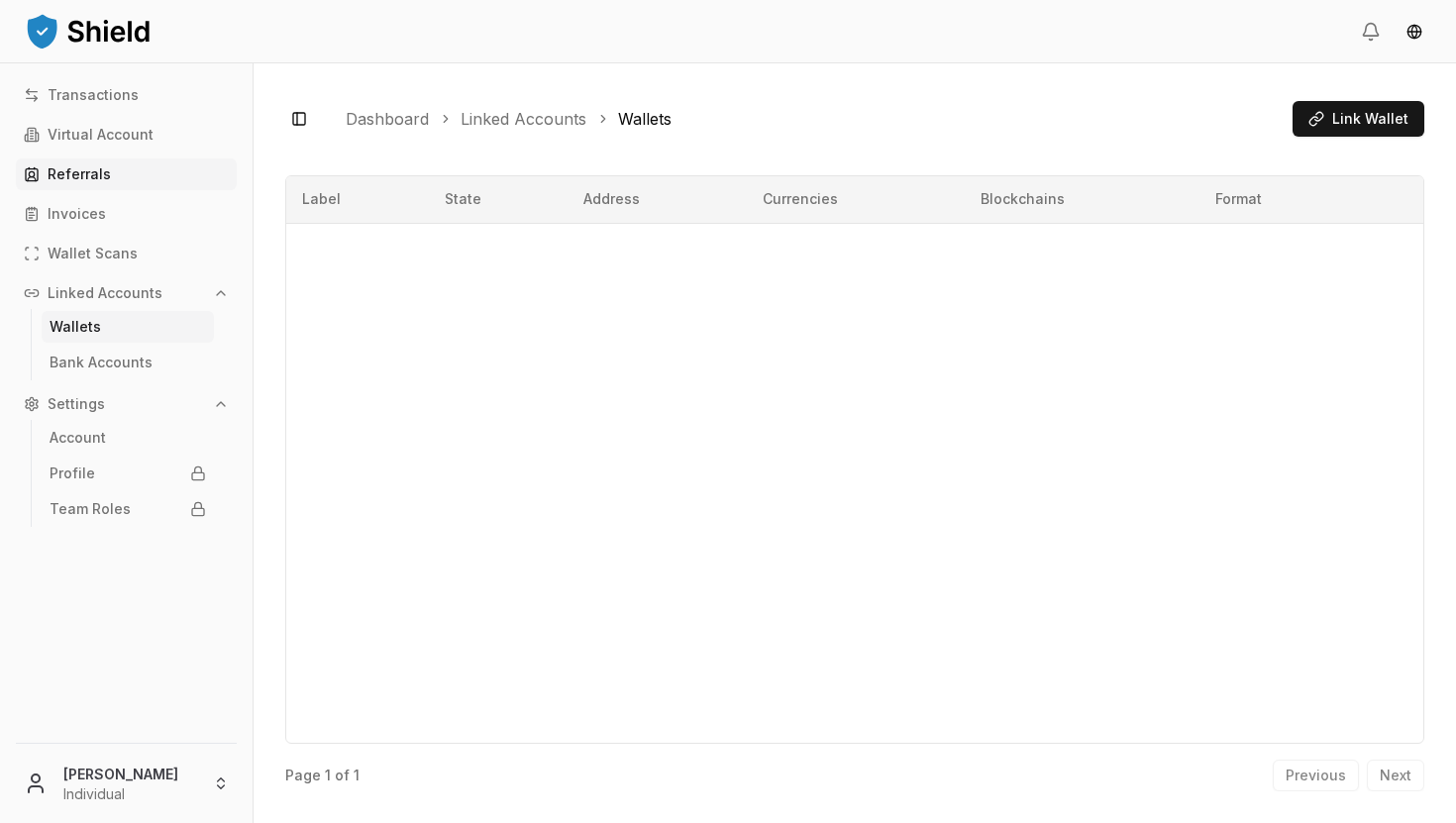 click on "Referrals" at bounding box center [126, 174] 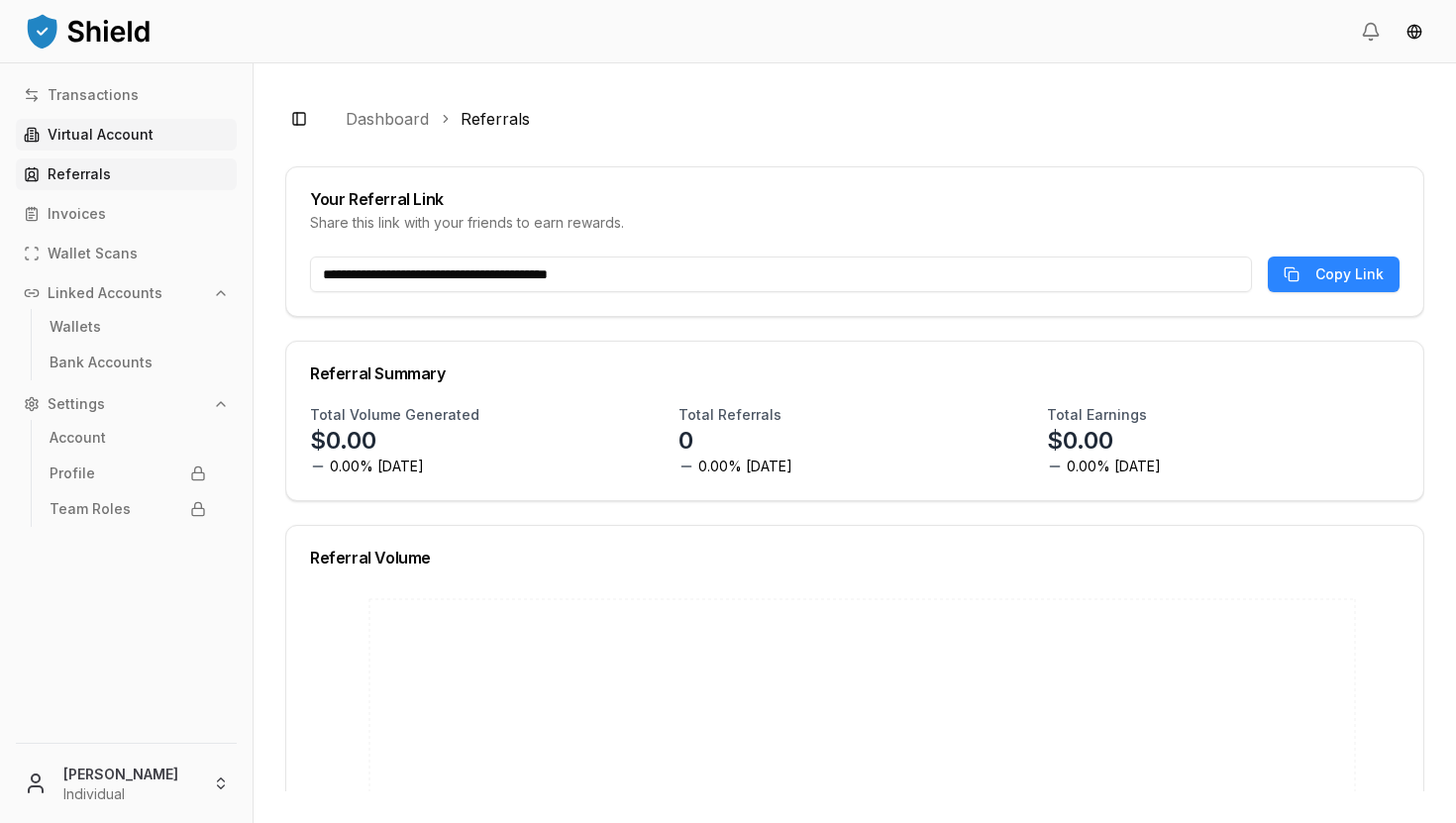 click on "Virtual Account" at bounding box center [100, 135] 